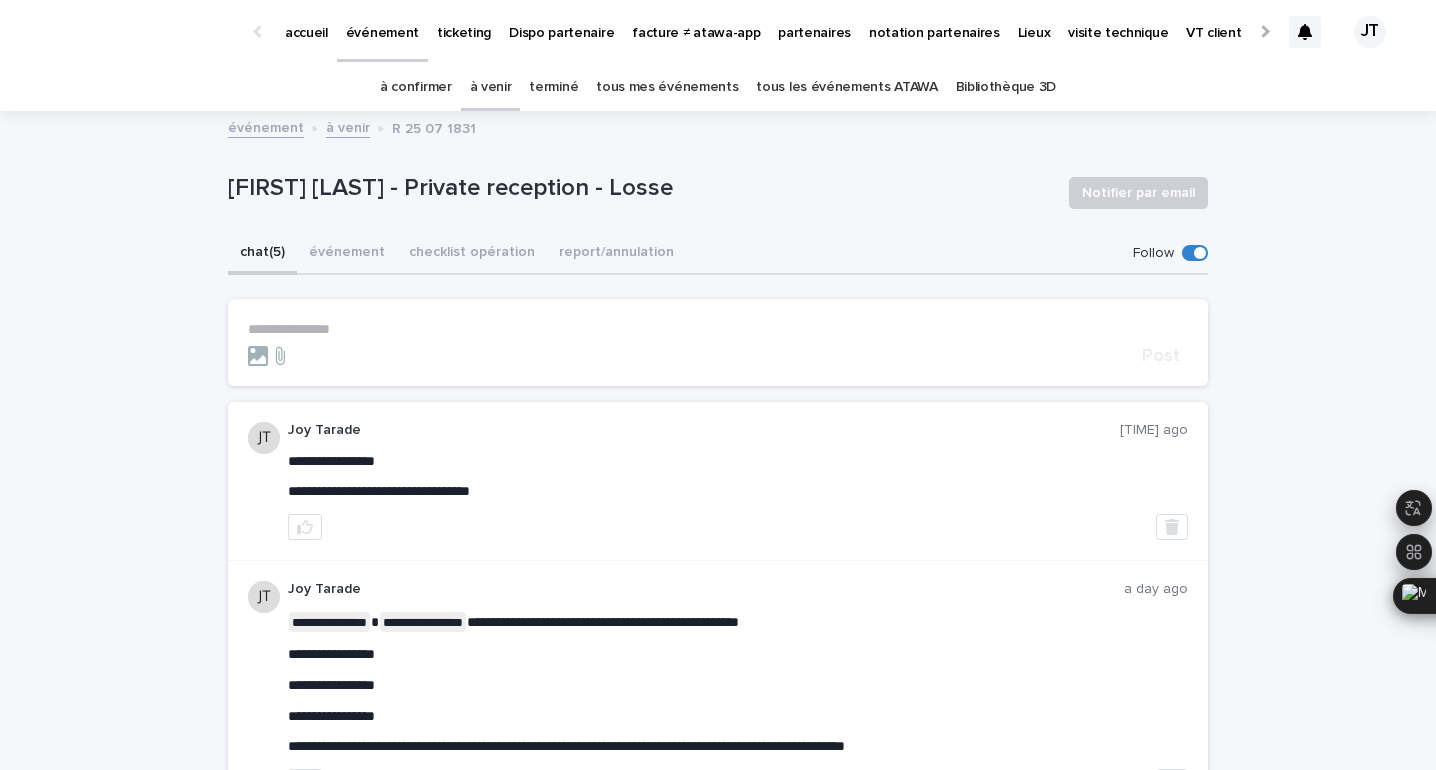 click on "à venir" at bounding box center [491, 87] 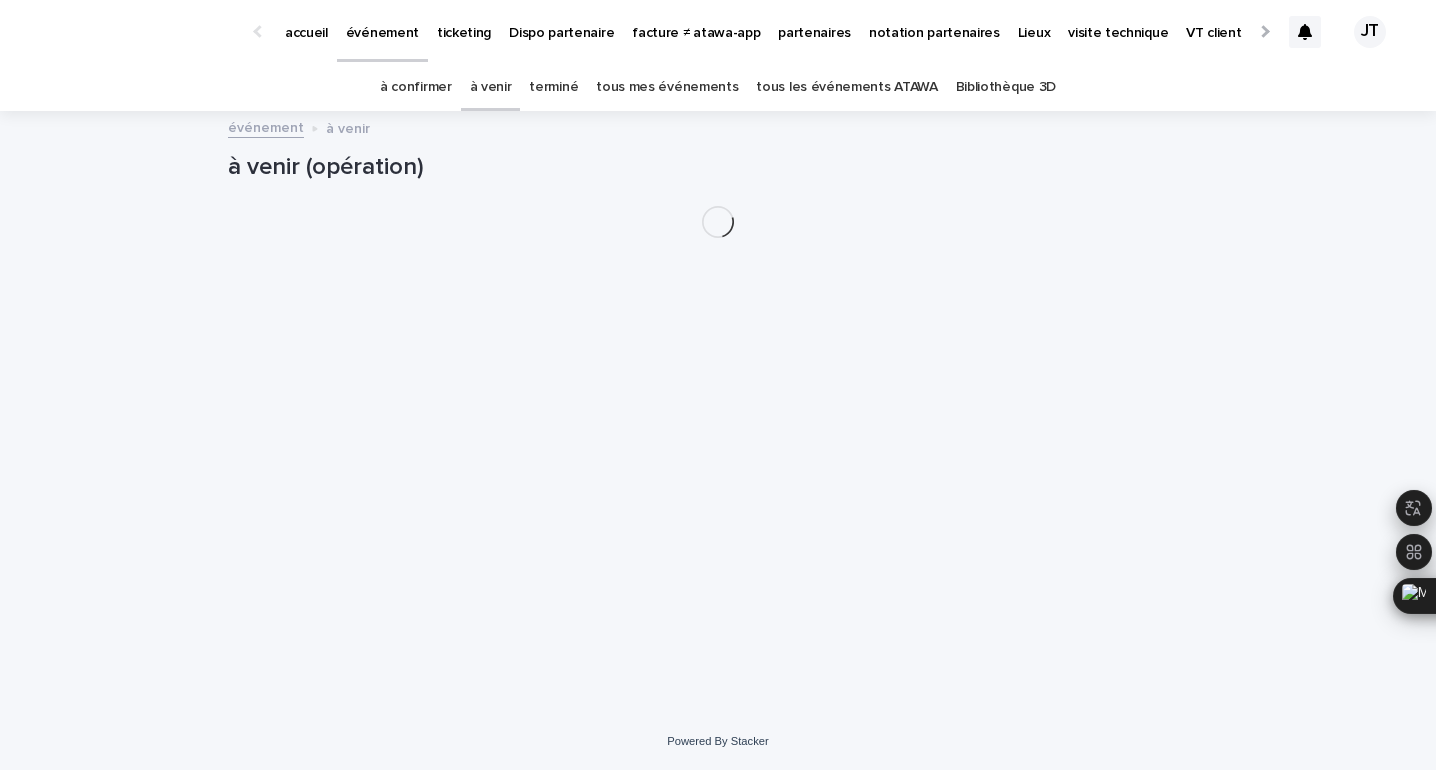 scroll, scrollTop: 0, scrollLeft: 0, axis: both 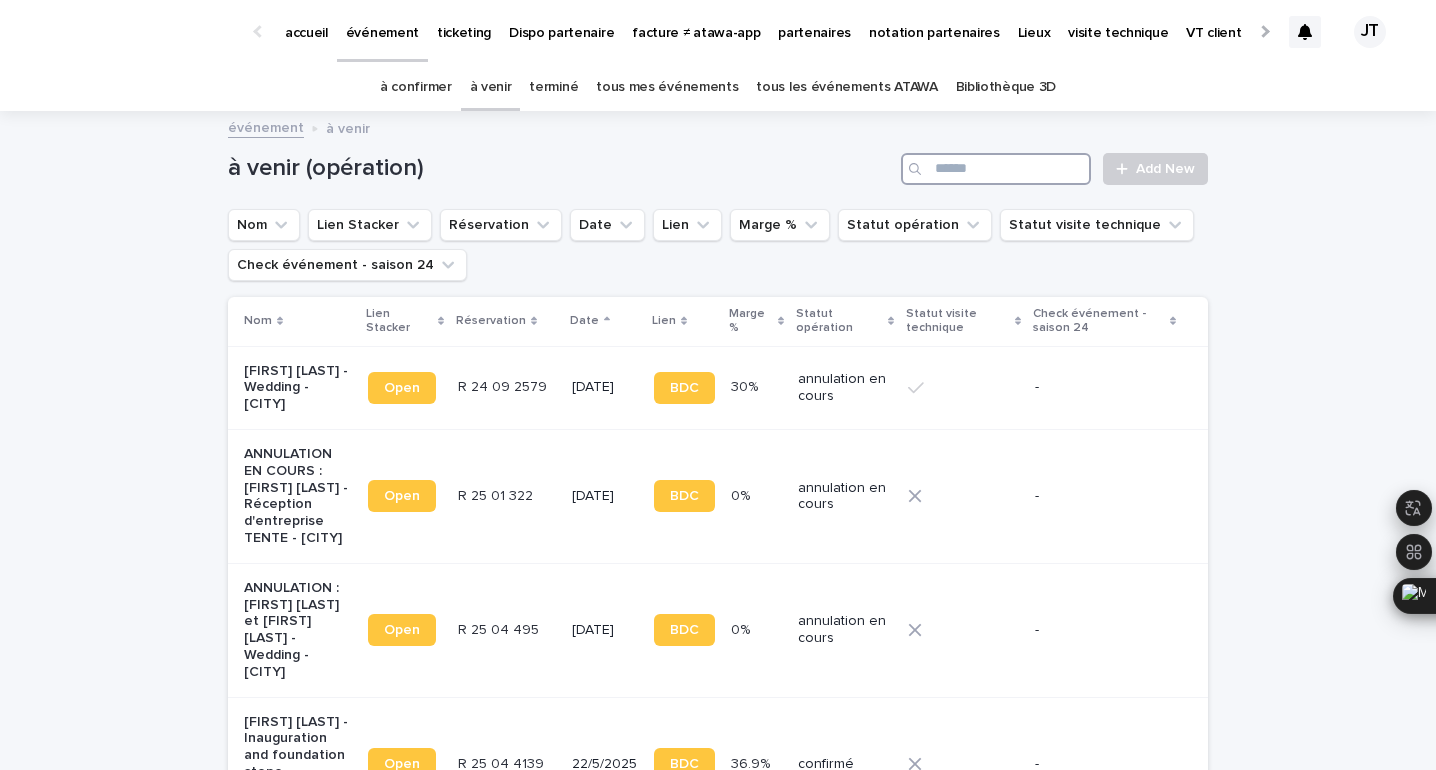 click at bounding box center (996, 169) 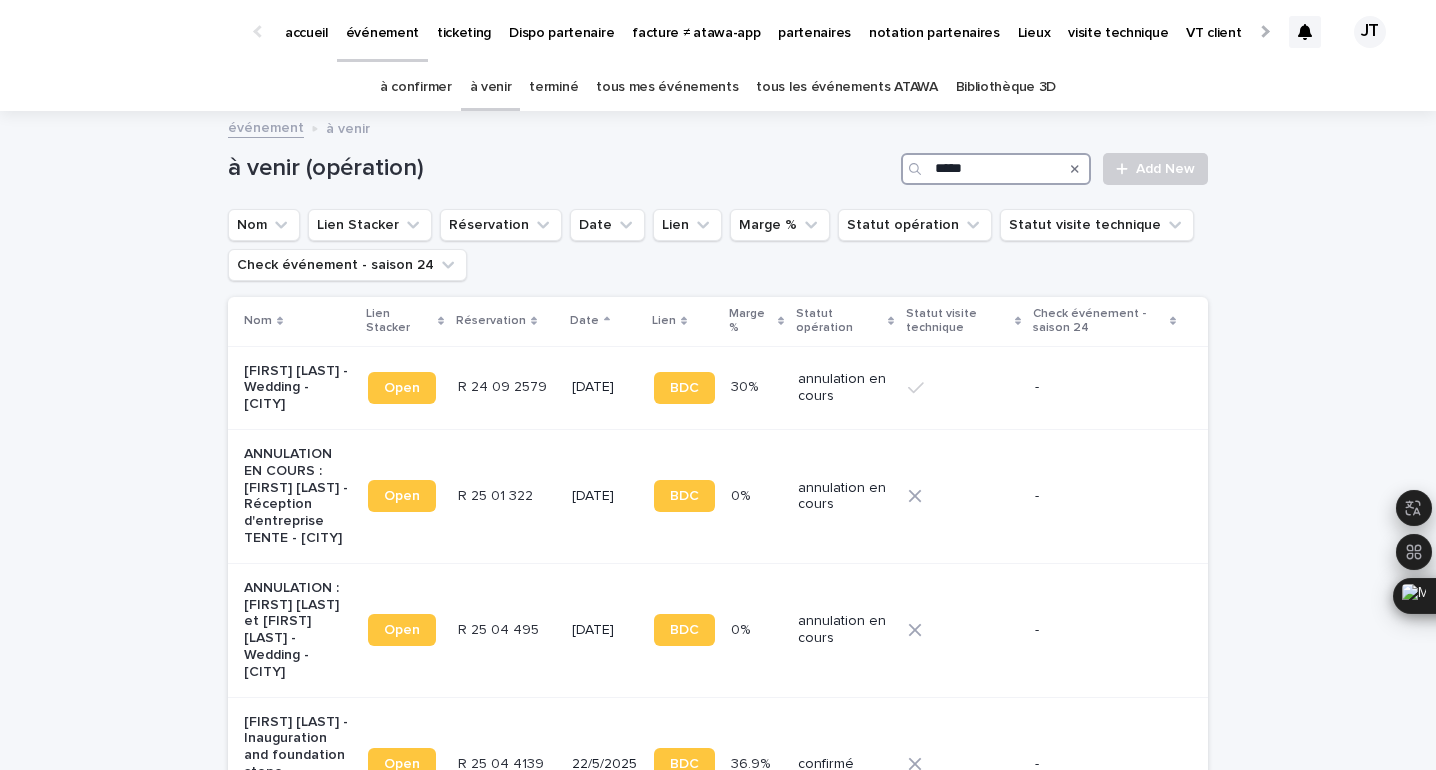 type on "*****" 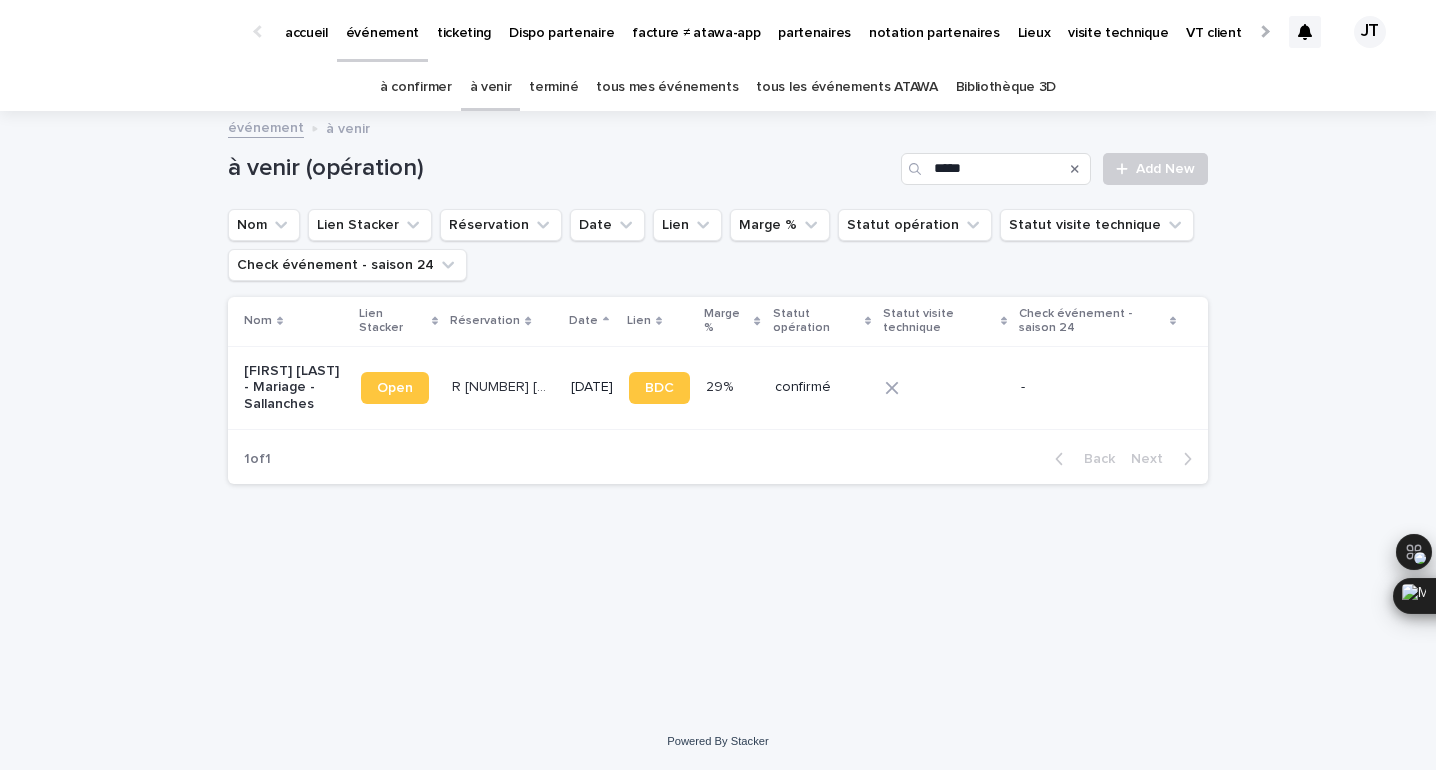 click on "à confirmer" at bounding box center [416, 87] 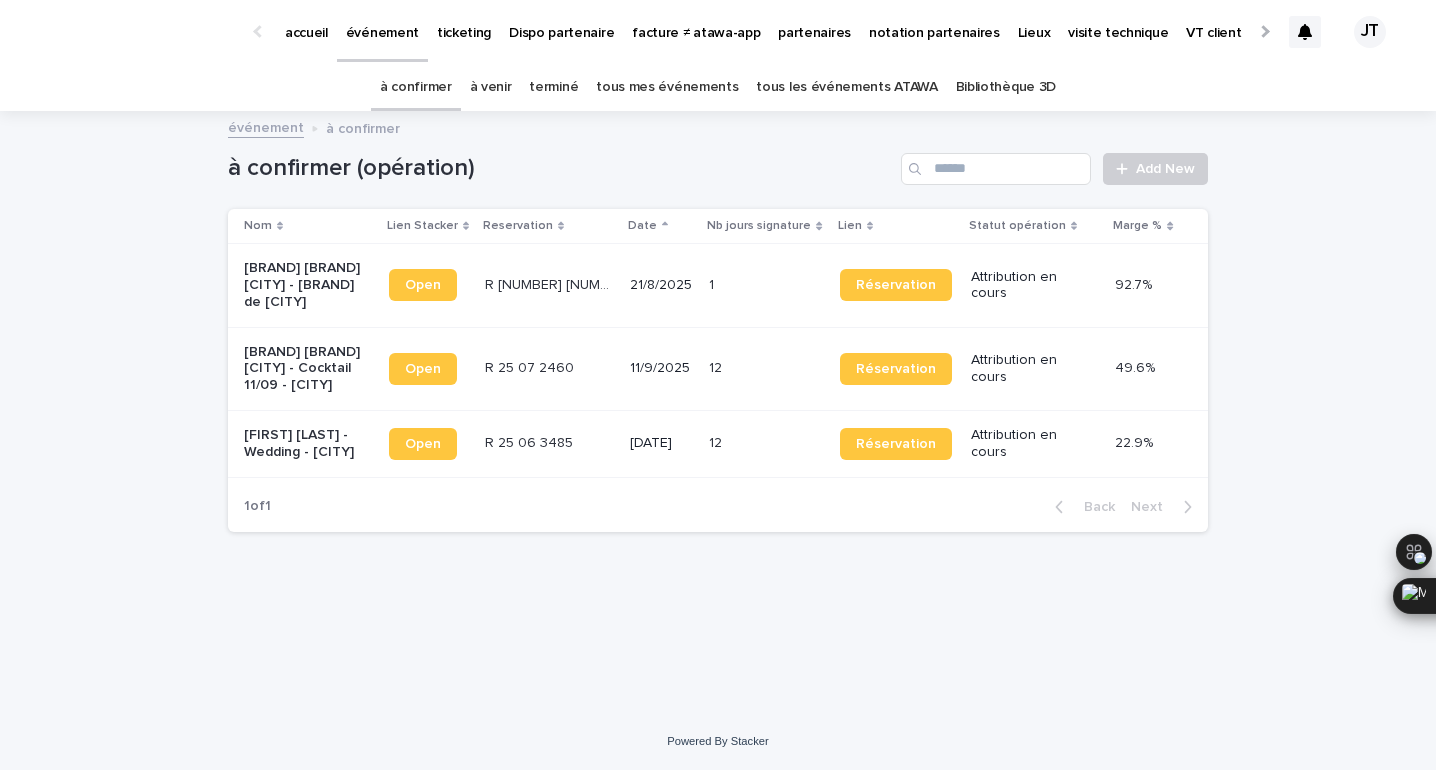 click on "12 12" at bounding box center (766, 443) 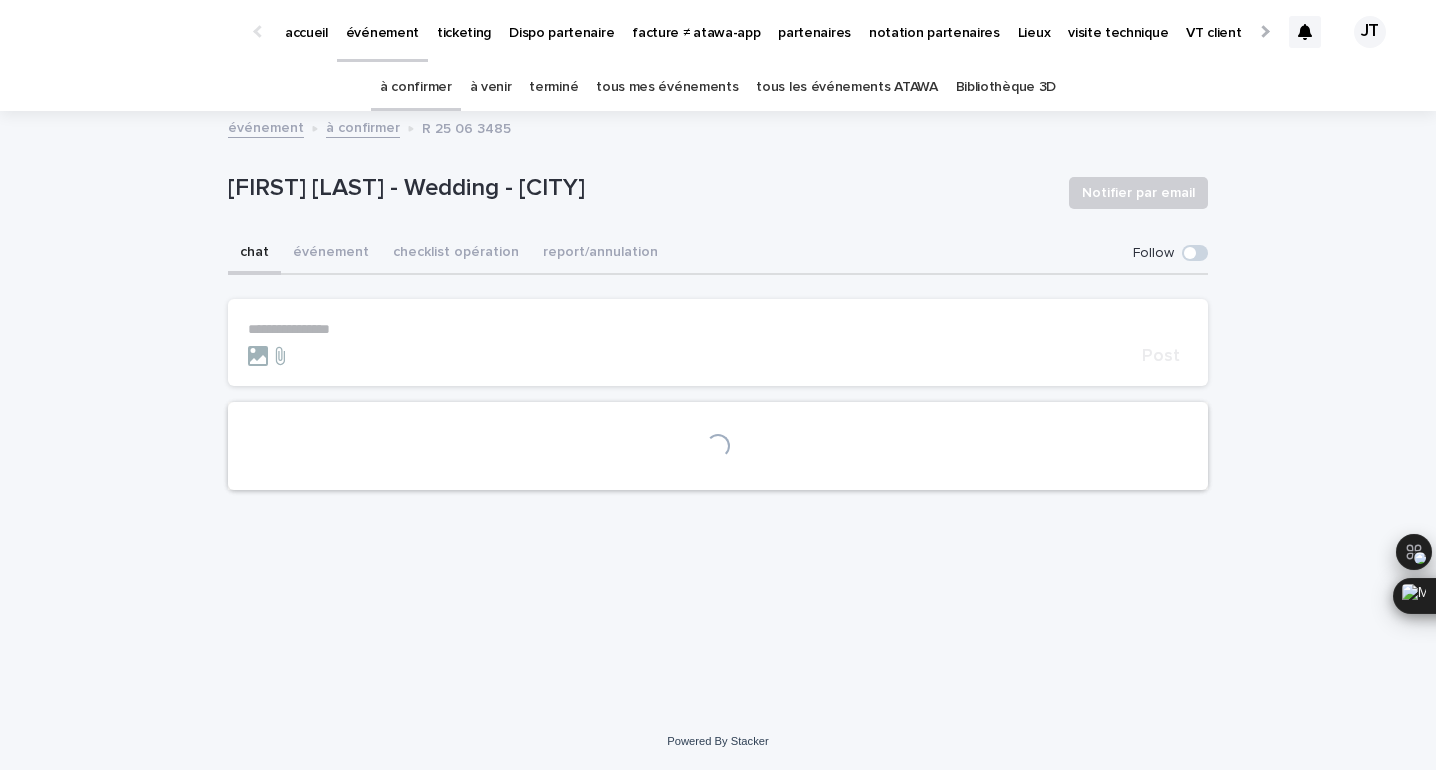 click on "[FIRST] [LAST] - Wedding - [CITY]" at bounding box center [640, 188] 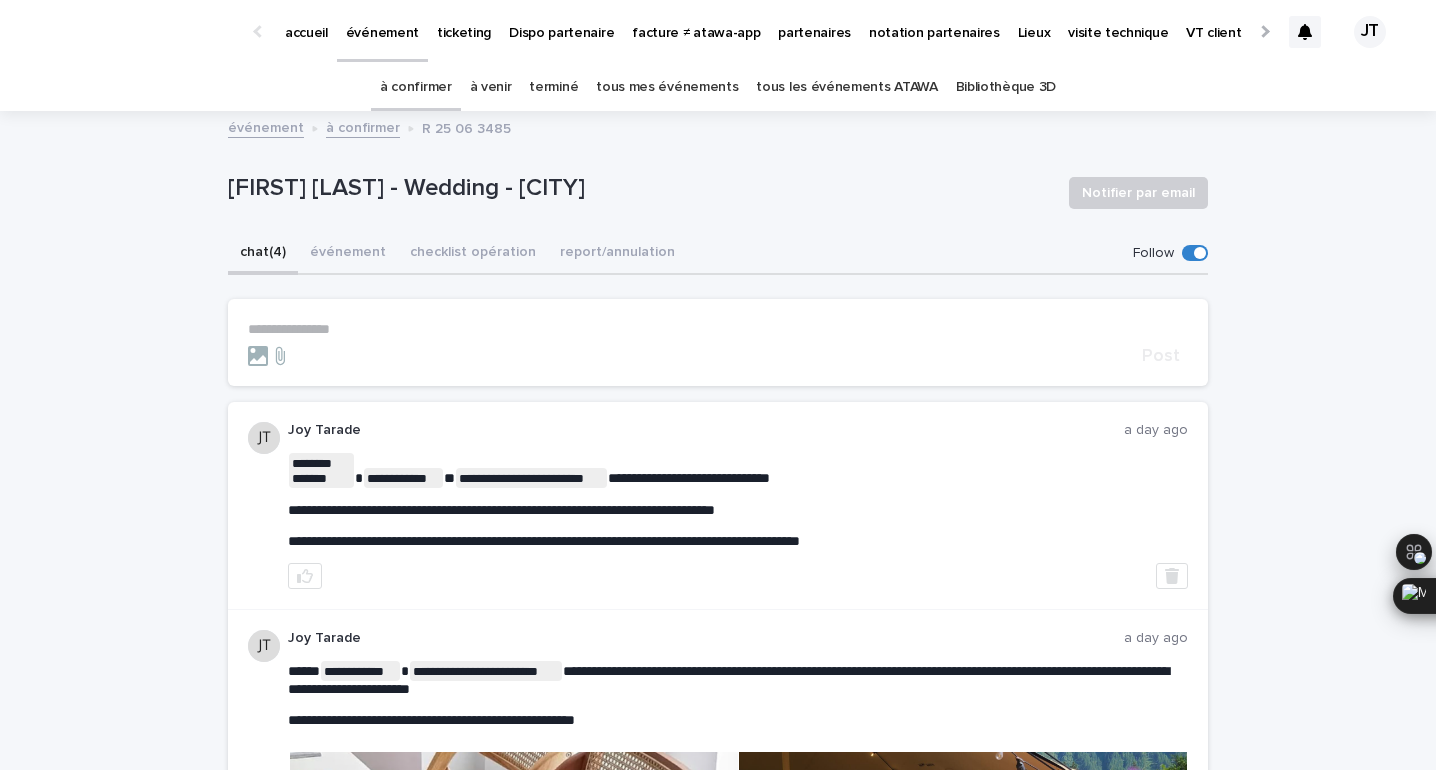 copy on "Montélier" 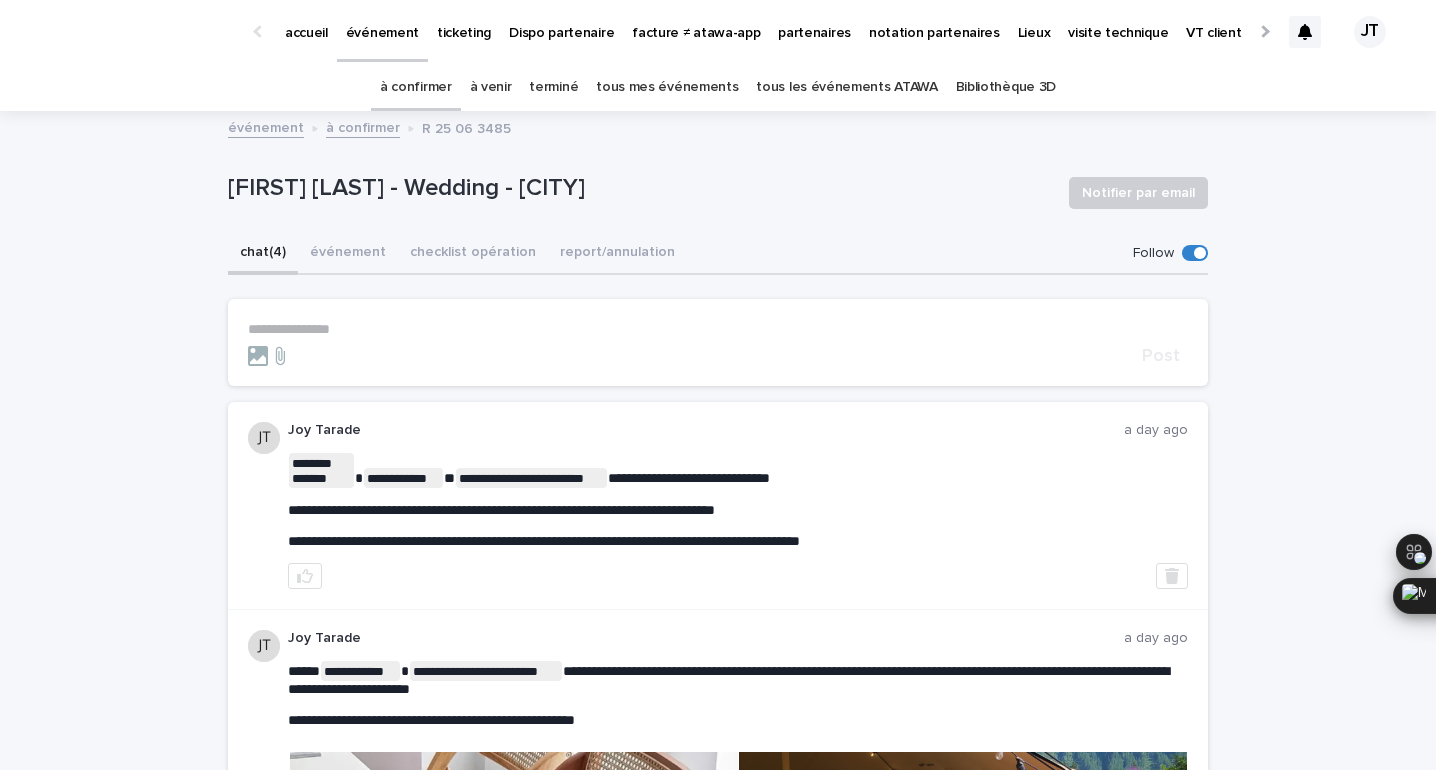 click at bounding box center [1305, 32] 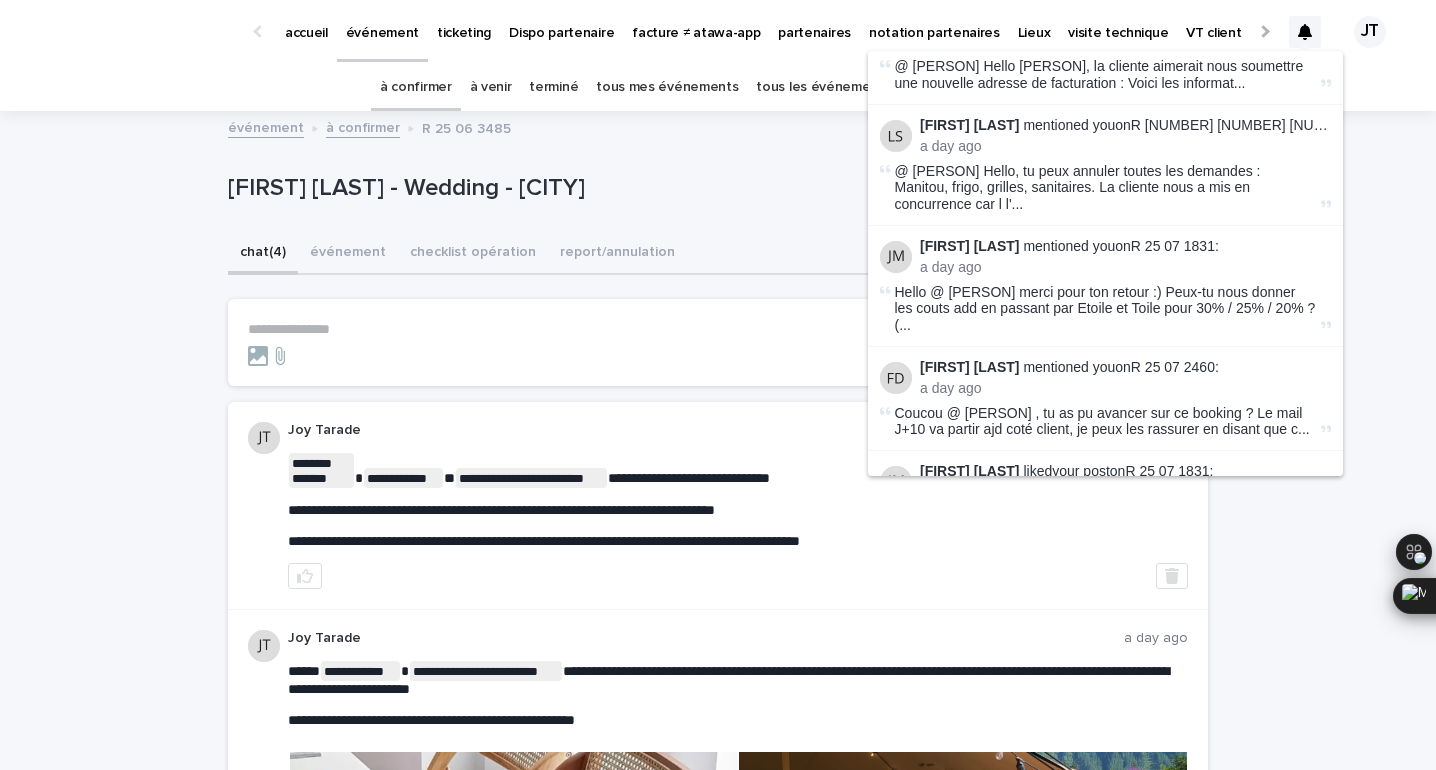 scroll, scrollTop: 468, scrollLeft: 0, axis: vertical 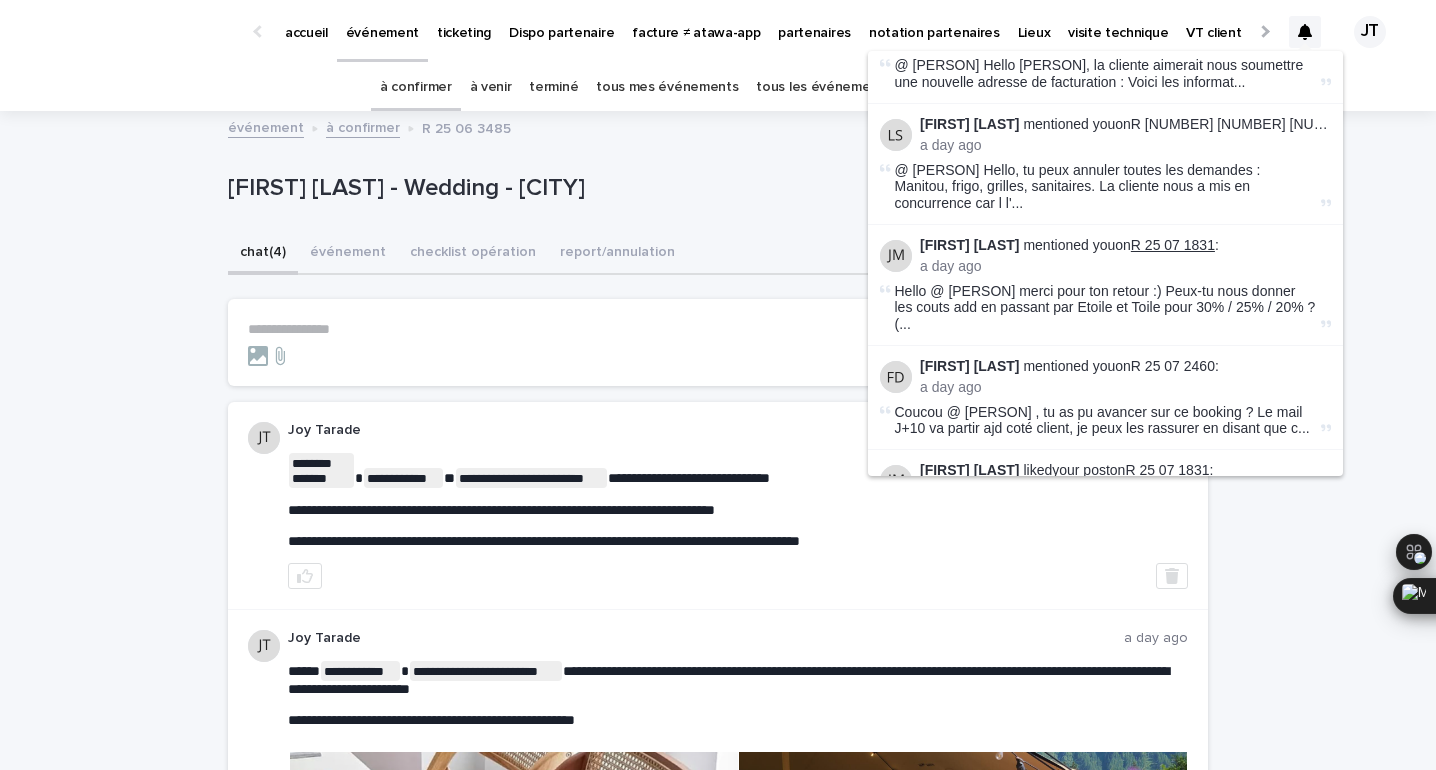 click on "R 25 07 1831" at bounding box center [1173, 245] 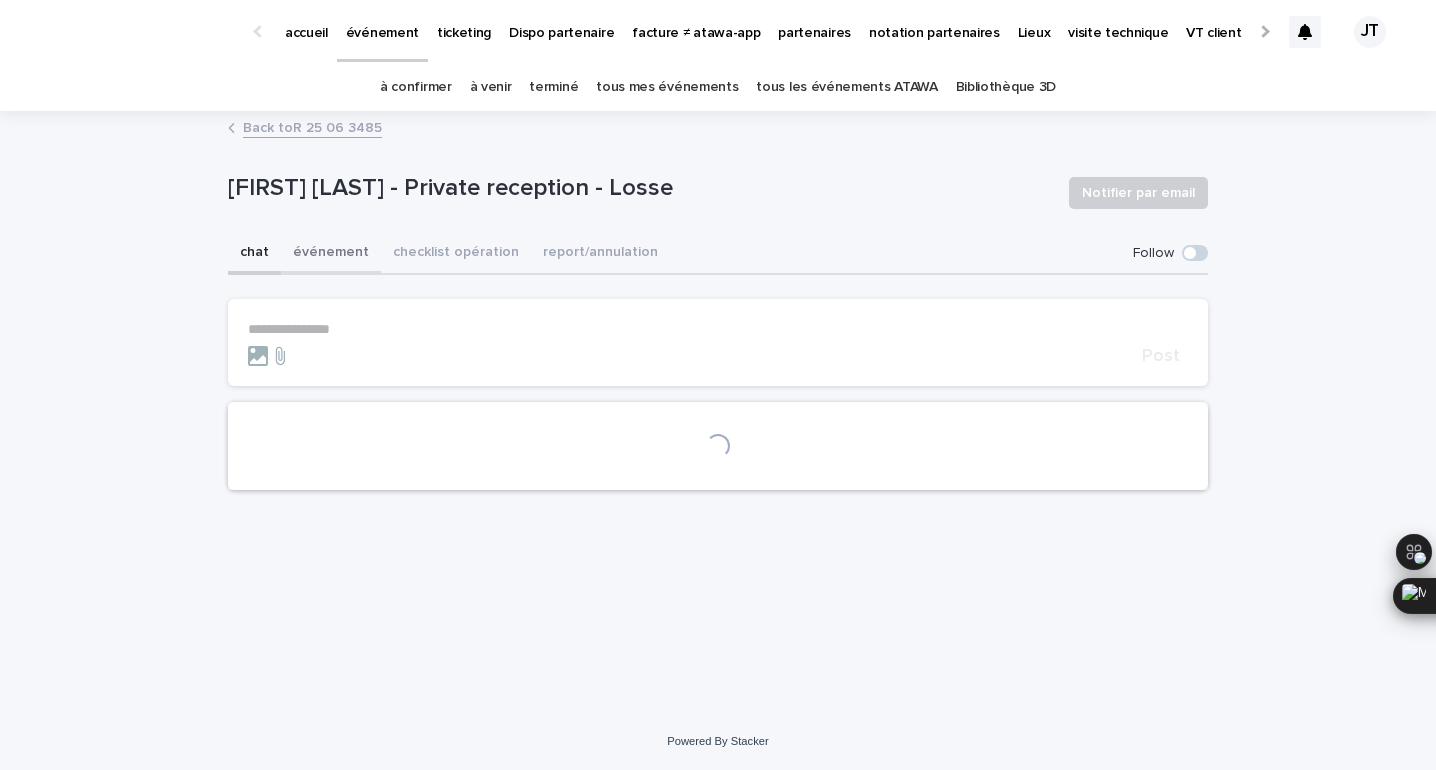 click on "événement" at bounding box center [331, 254] 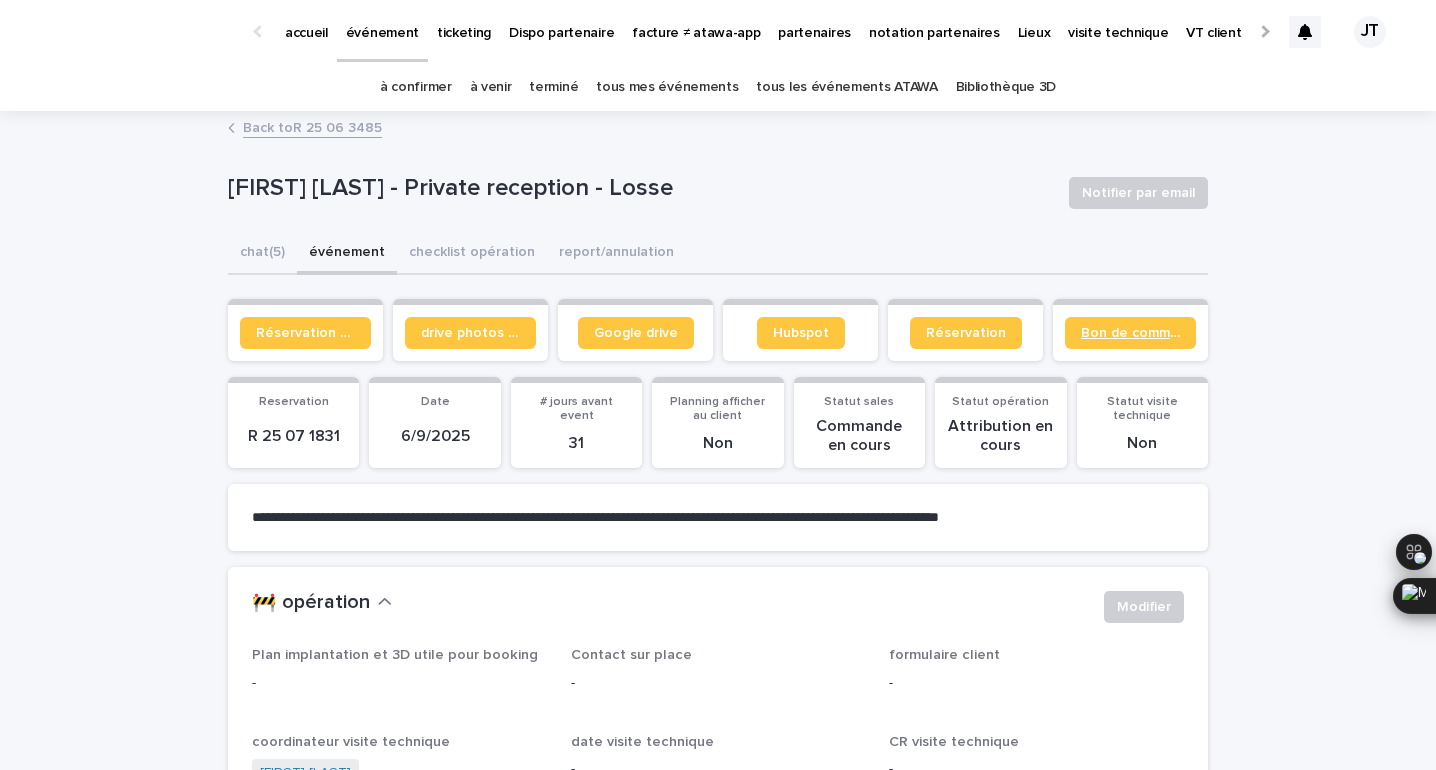 click on "Bon de commande" at bounding box center (1130, 333) 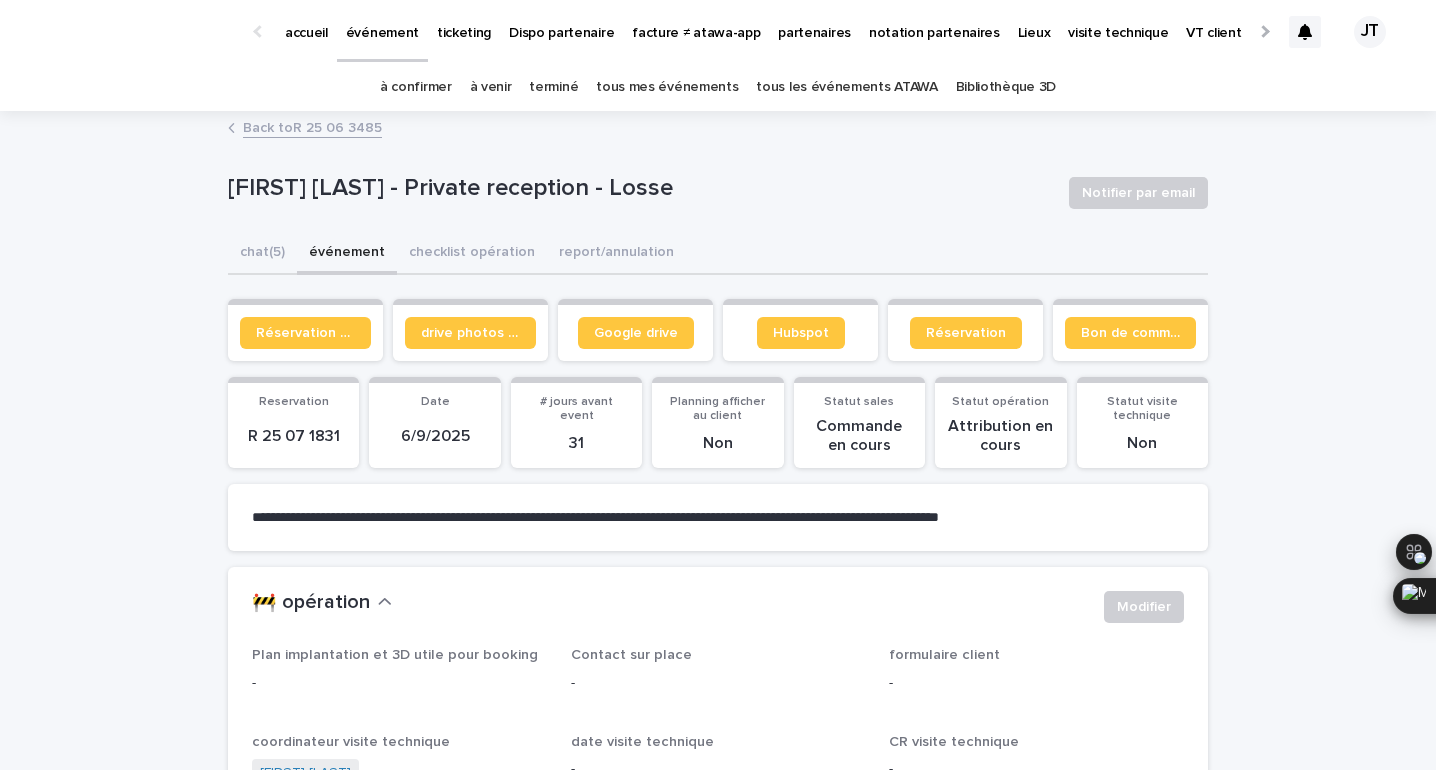 click on "à confirmer" at bounding box center (416, 87) 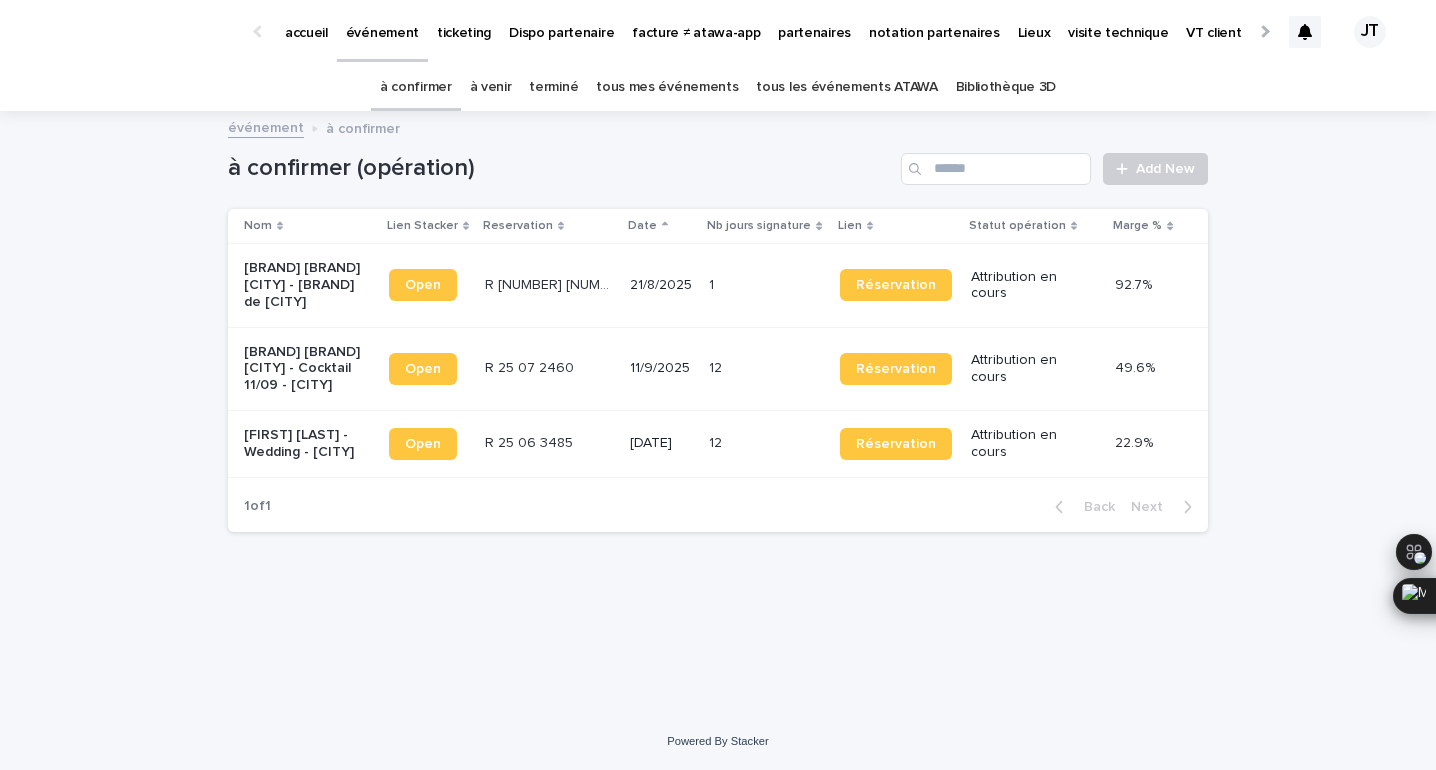 click on "11/9/2025" at bounding box center (662, 368) 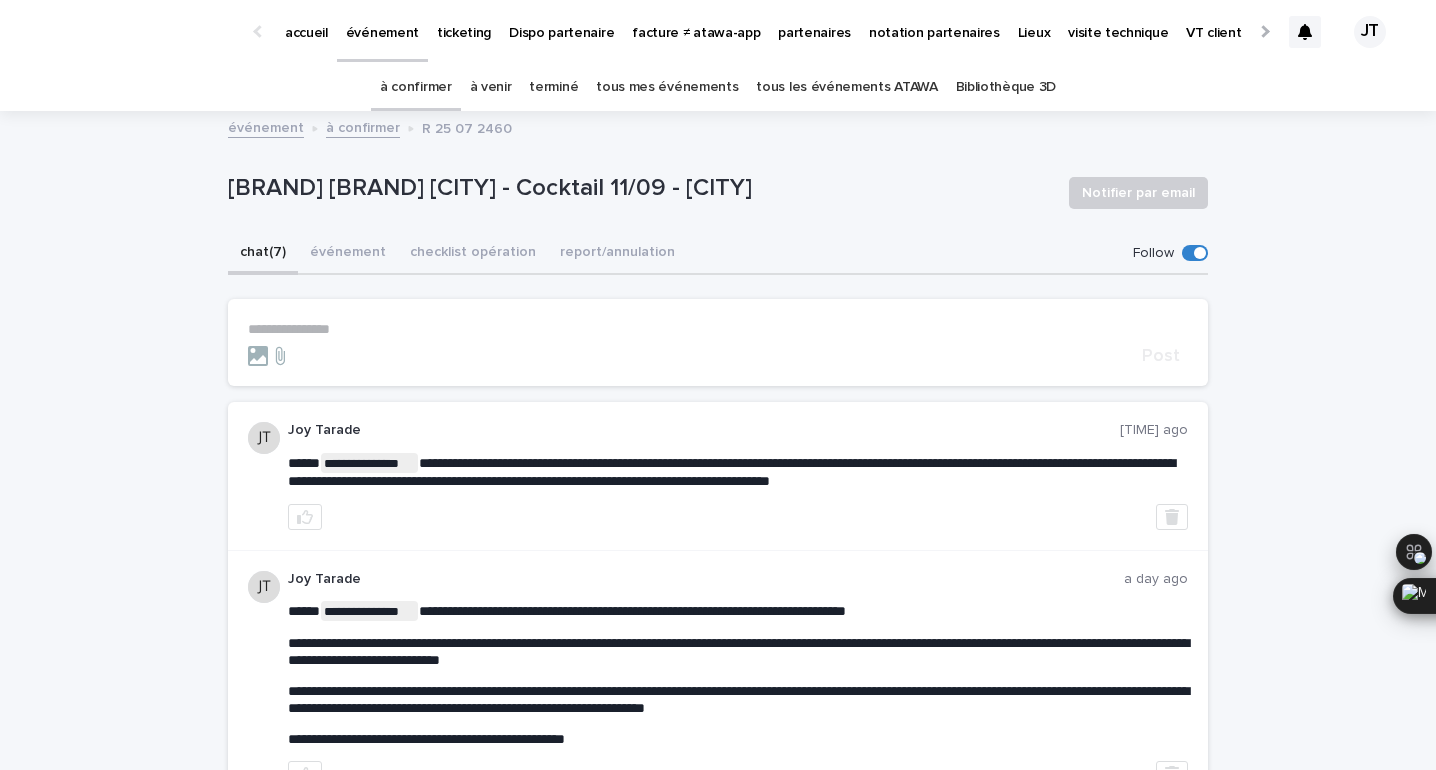 click on "SCI RESIDENCES FRANCO SUISSE - Cocktail [DATE] - [CITY]" at bounding box center [640, 188] 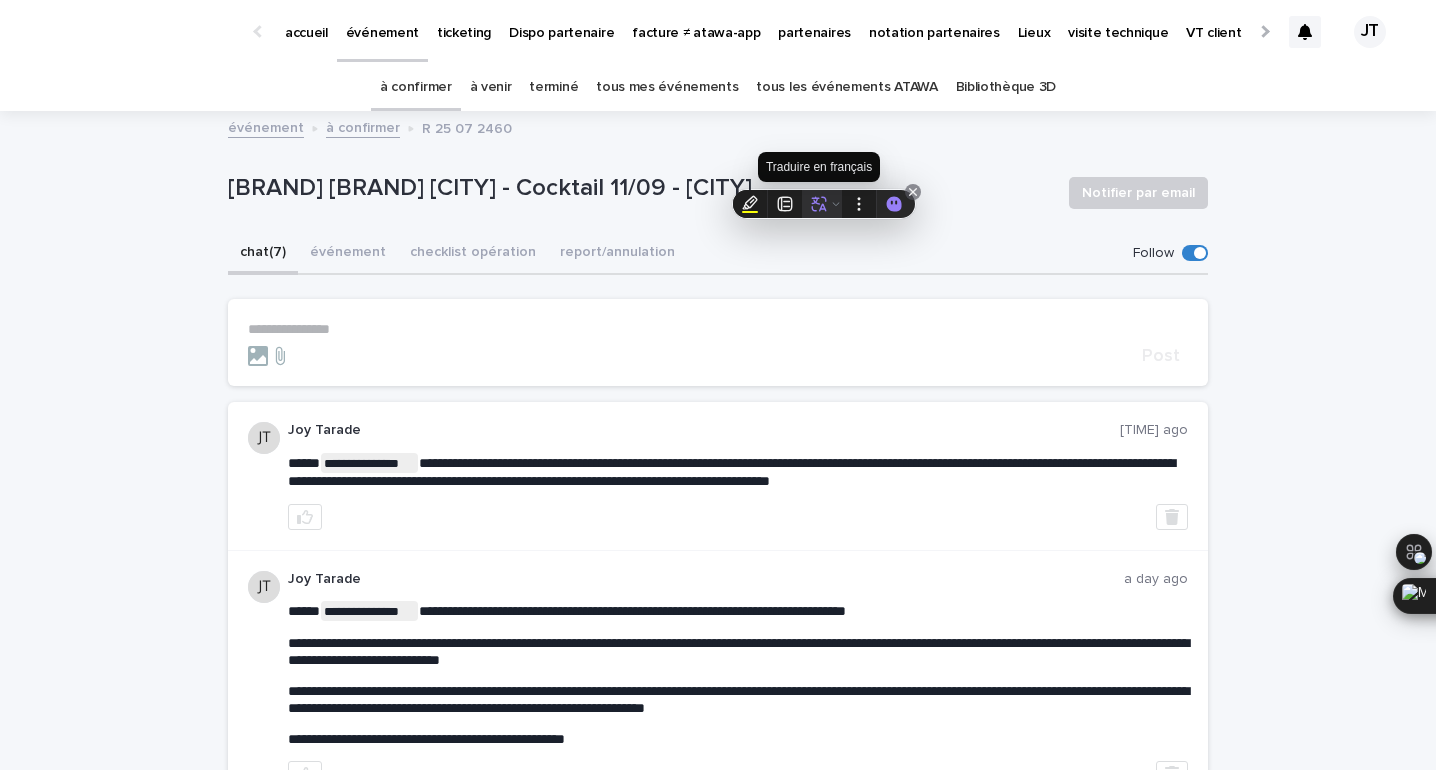 copy on "Vanves" 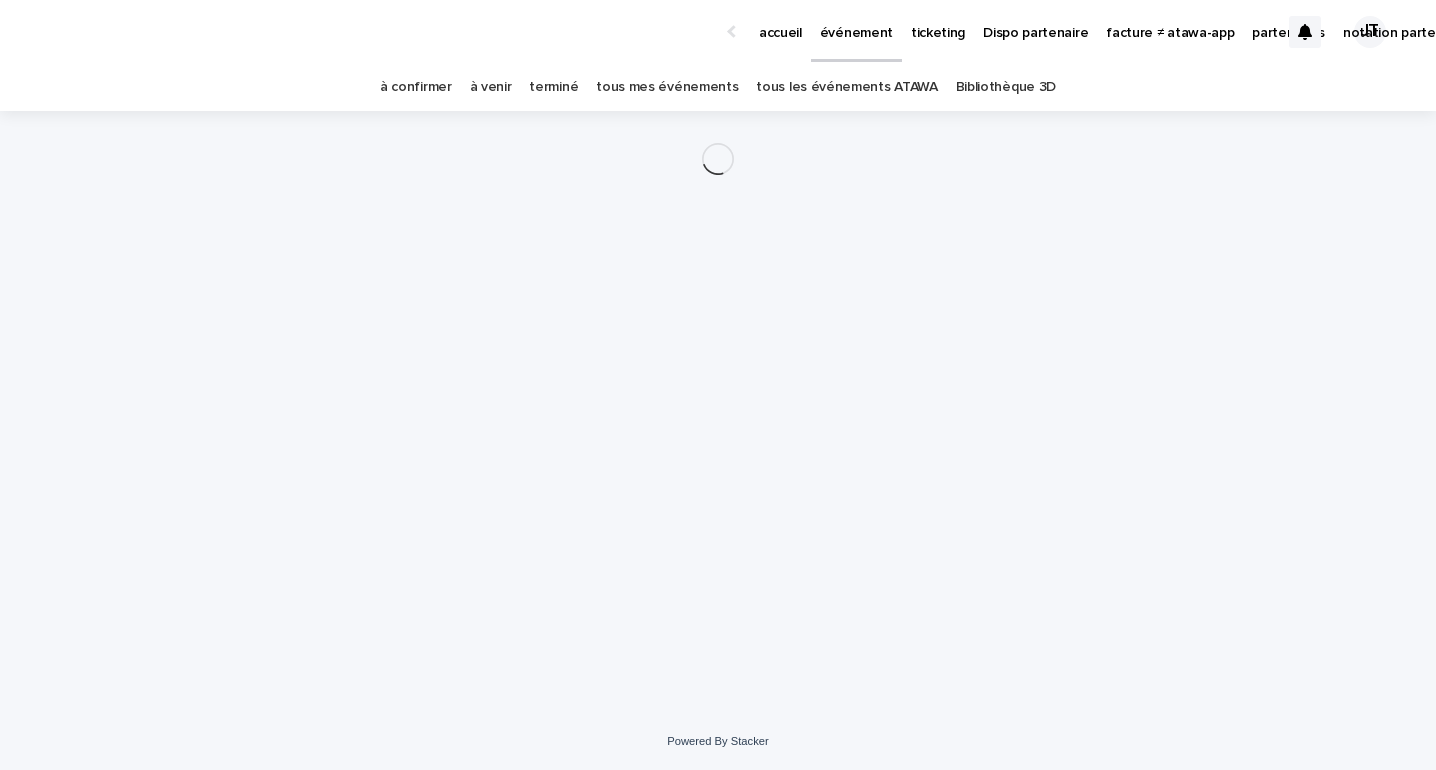 scroll, scrollTop: 0, scrollLeft: 0, axis: both 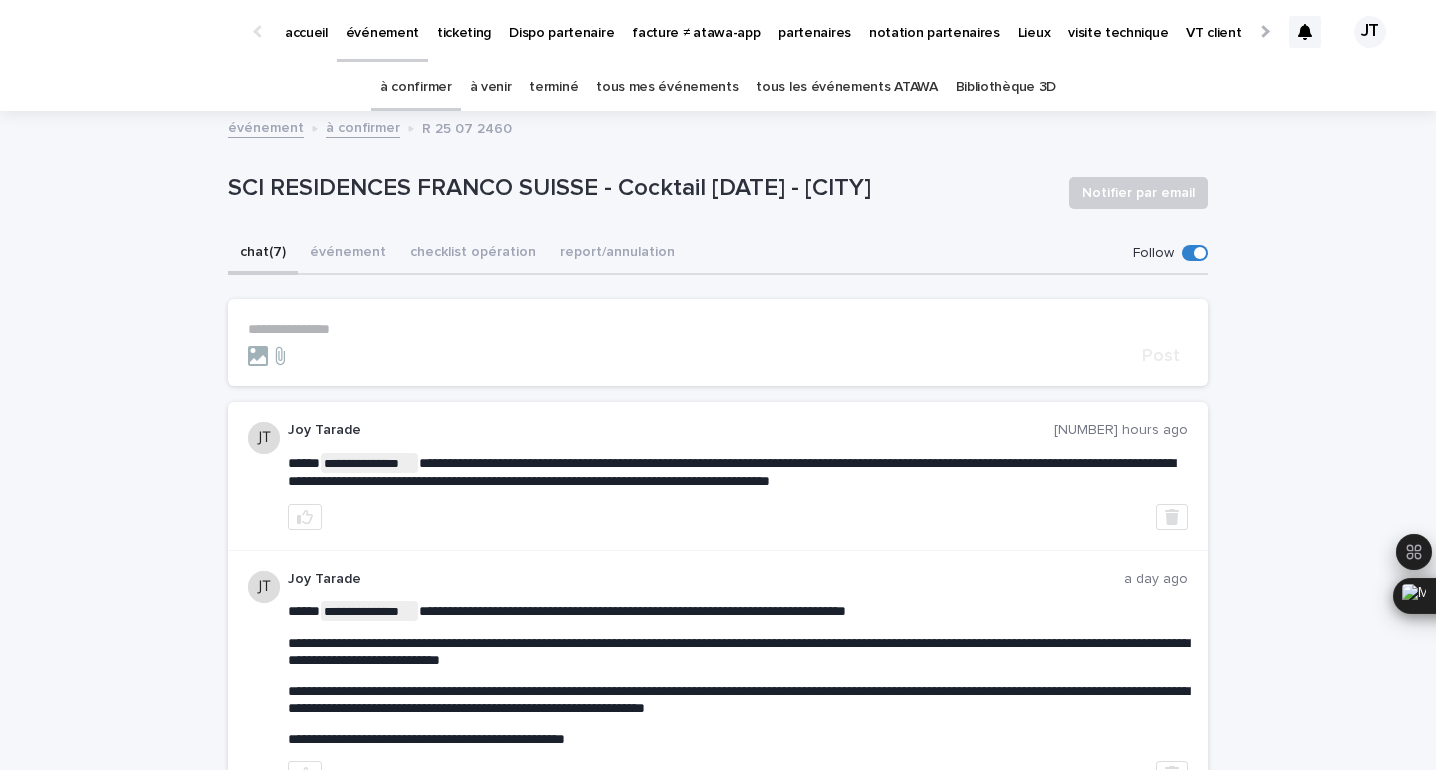 click 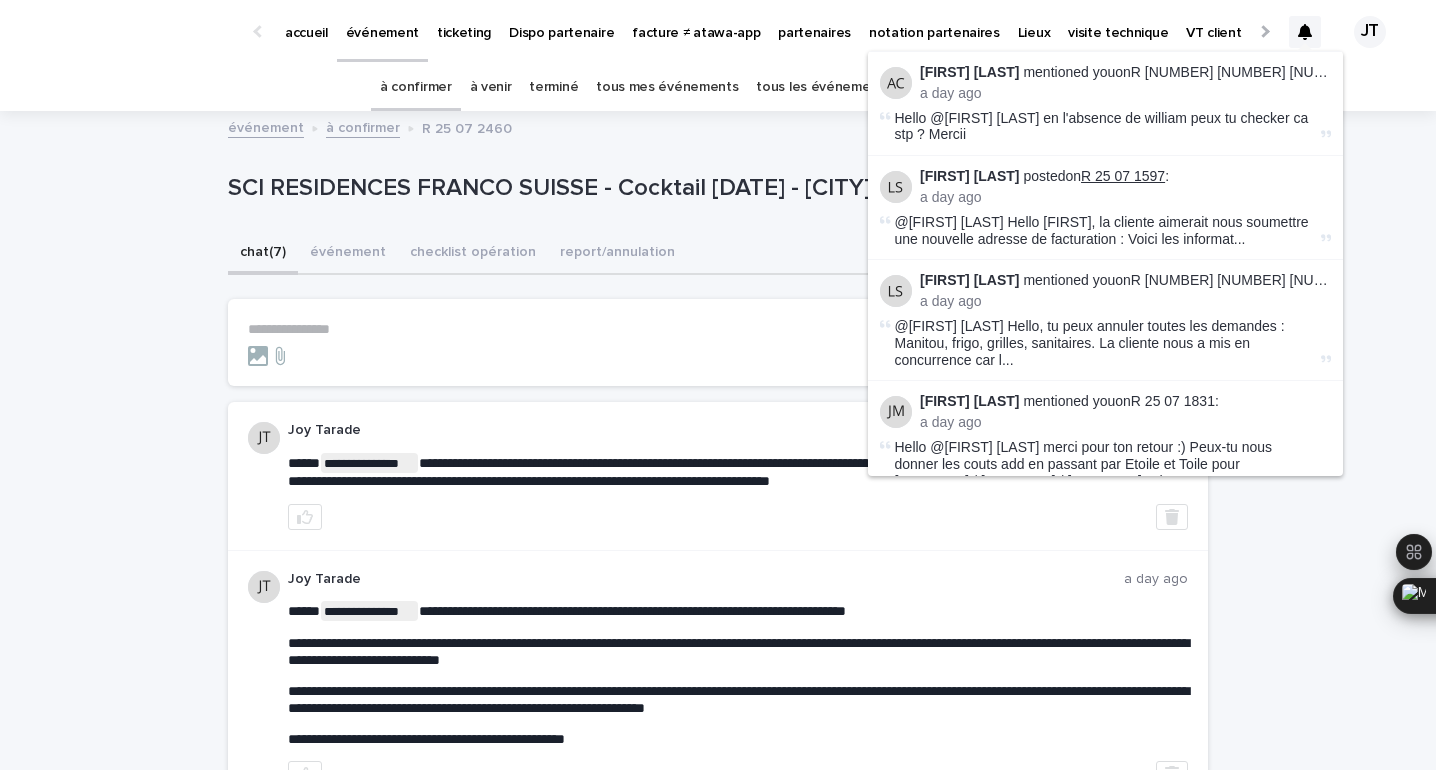 scroll, scrollTop: 365, scrollLeft: 0, axis: vertical 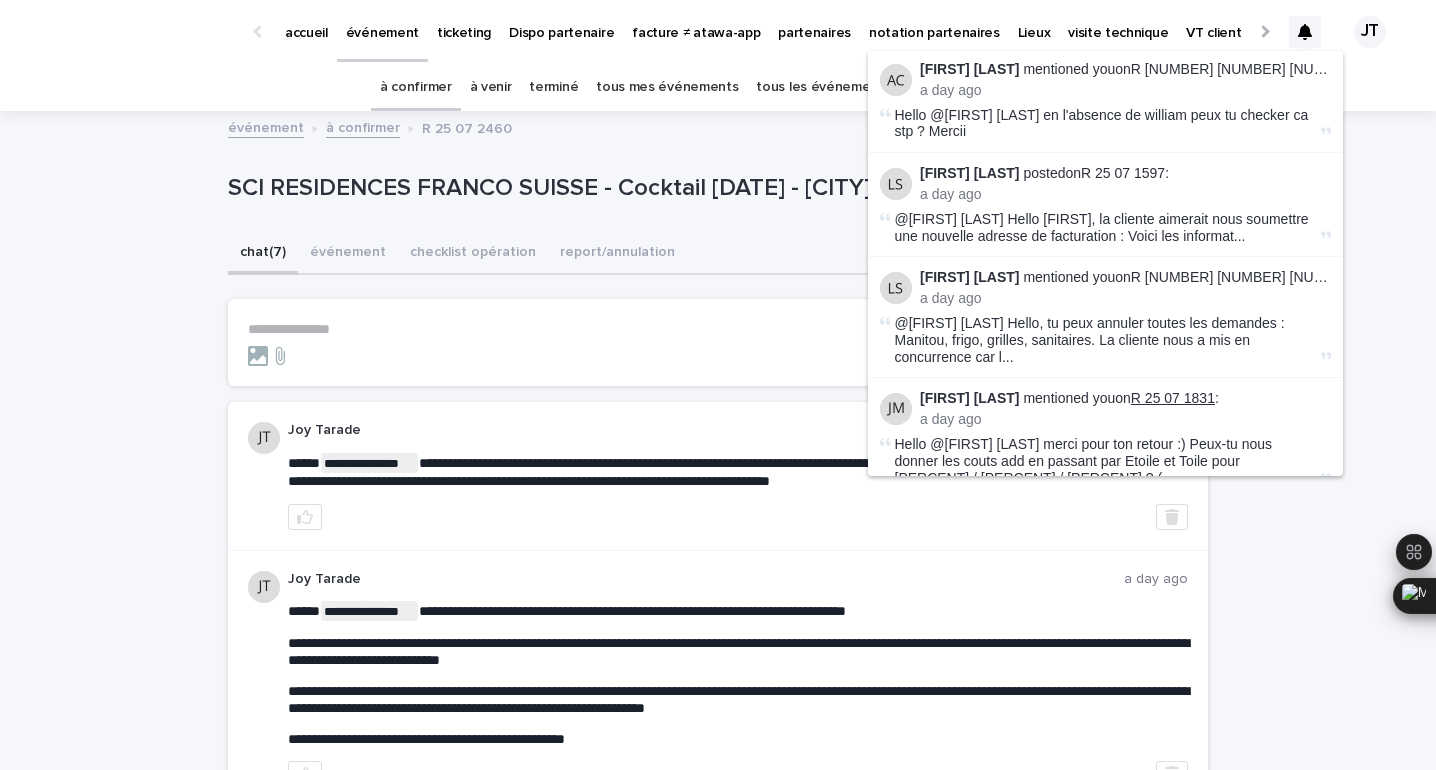 click on "R 25 07 1831" at bounding box center (1173, 398) 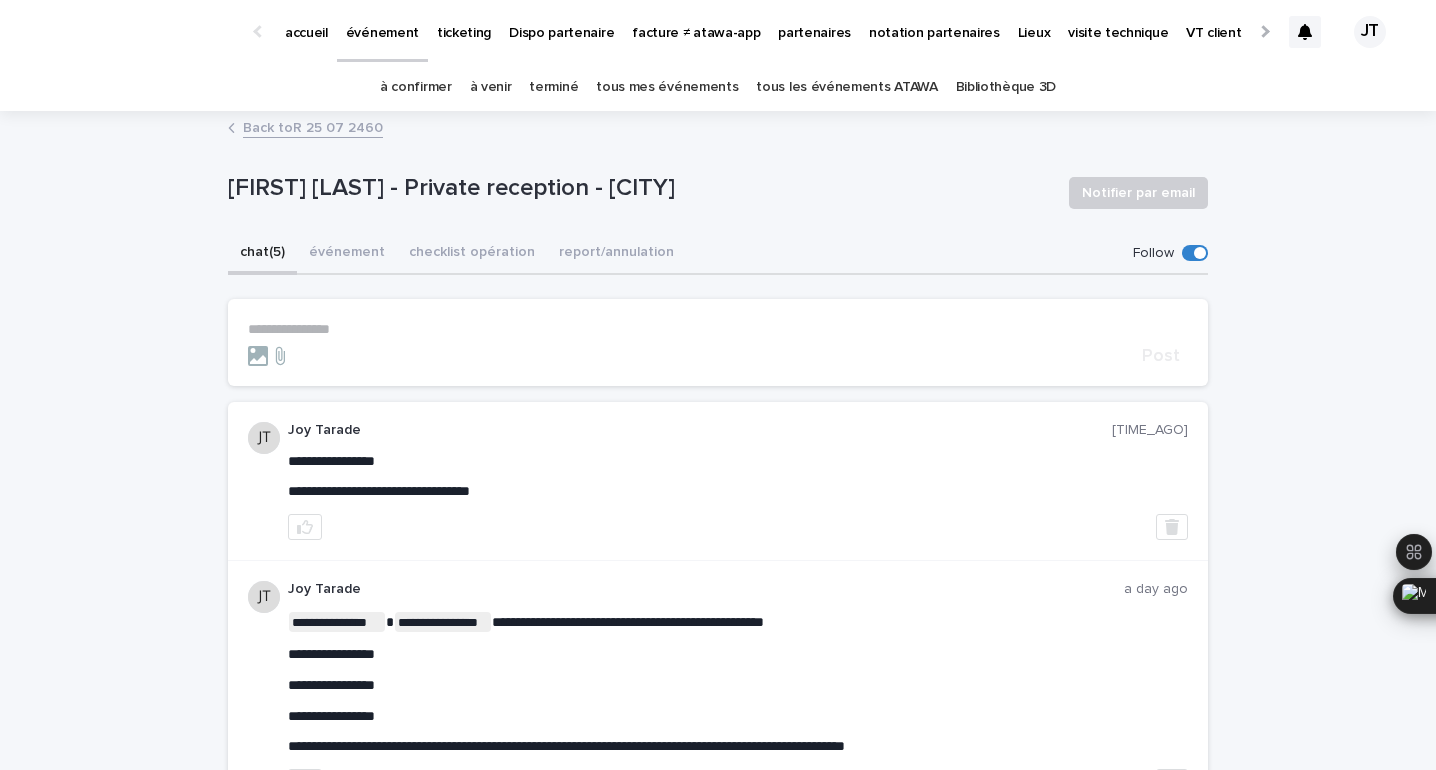 click on "**********" at bounding box center (718, 343) 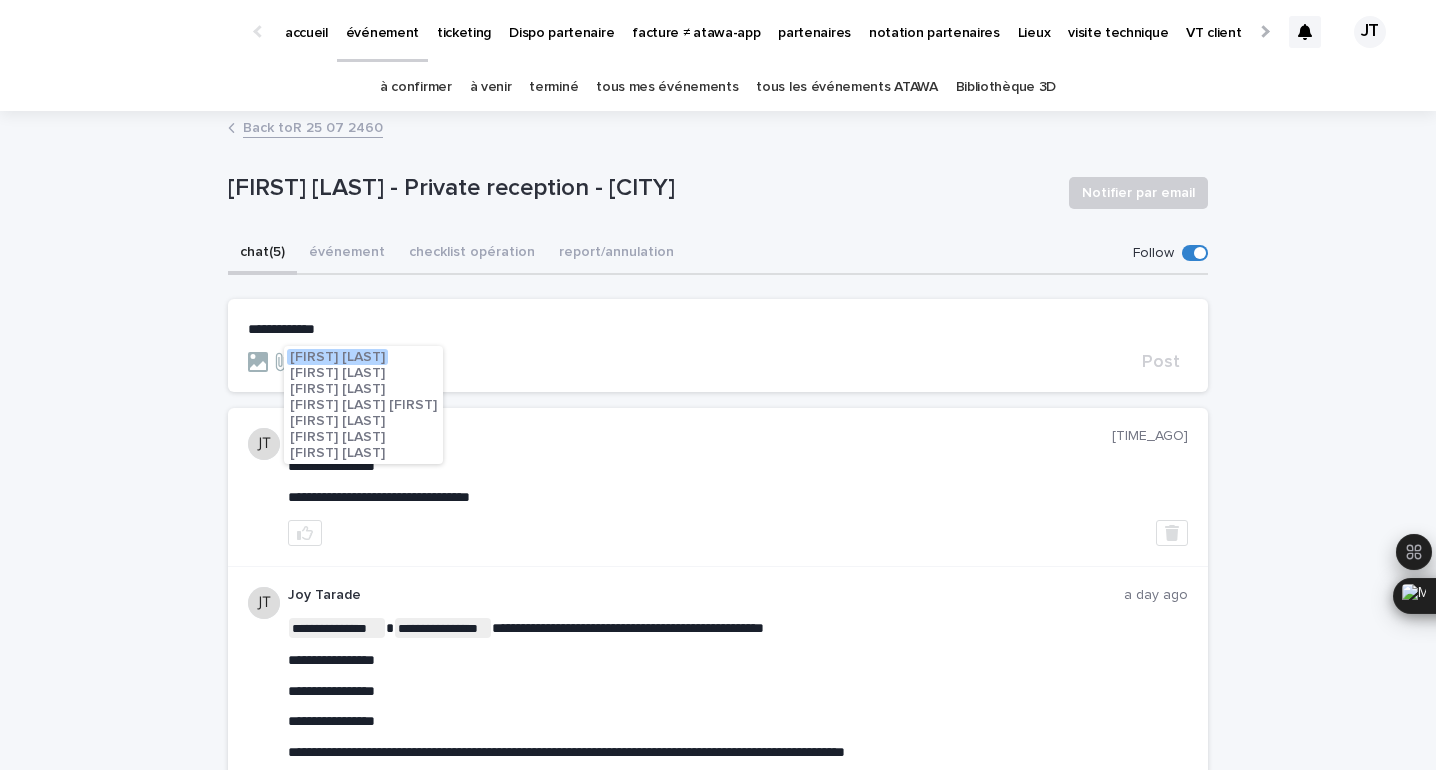 click on "[FIRST] [LAST]" at bounding box center [337, 421] 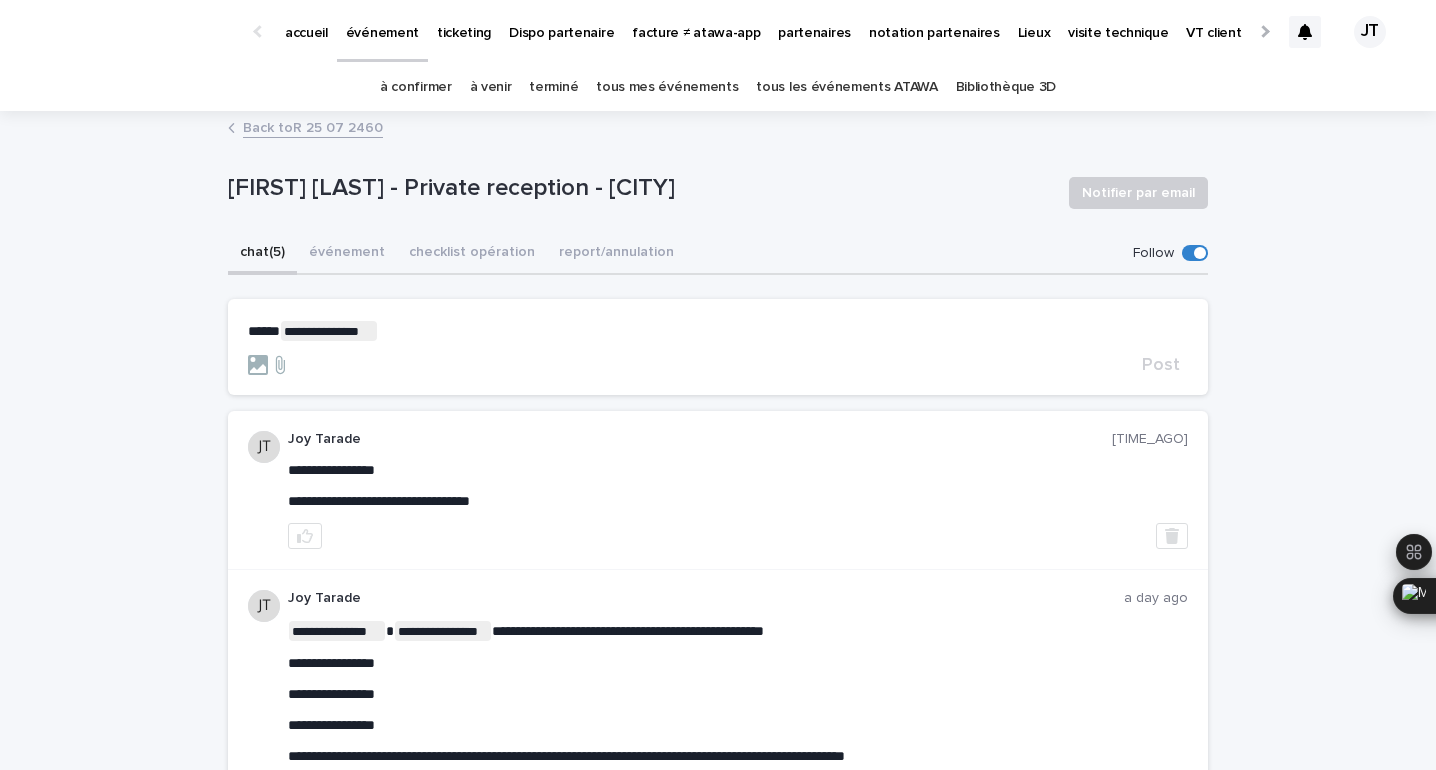 click on "**********" at bounding box center [718, 331] 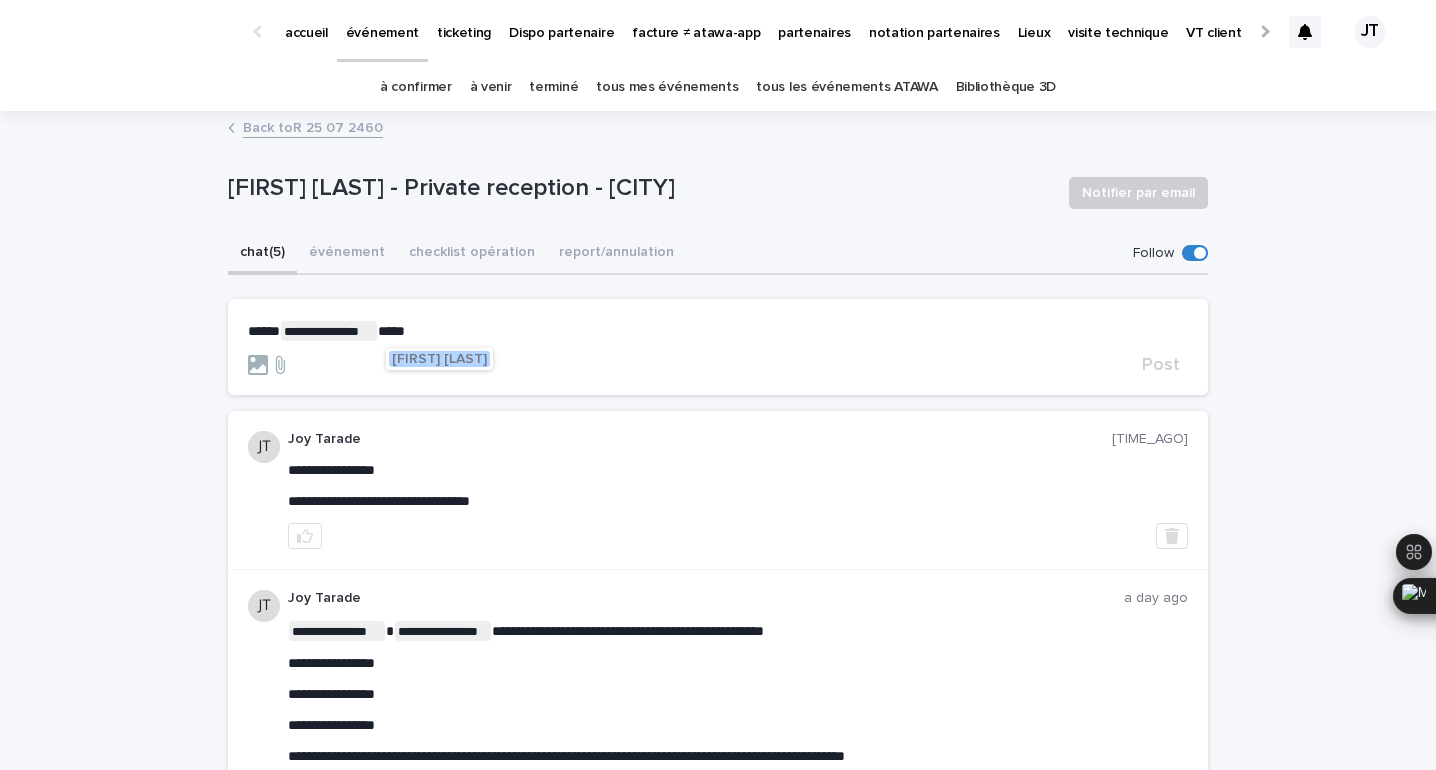 click on "[FIRST] [LAST]" at bounding box center (439, 359) 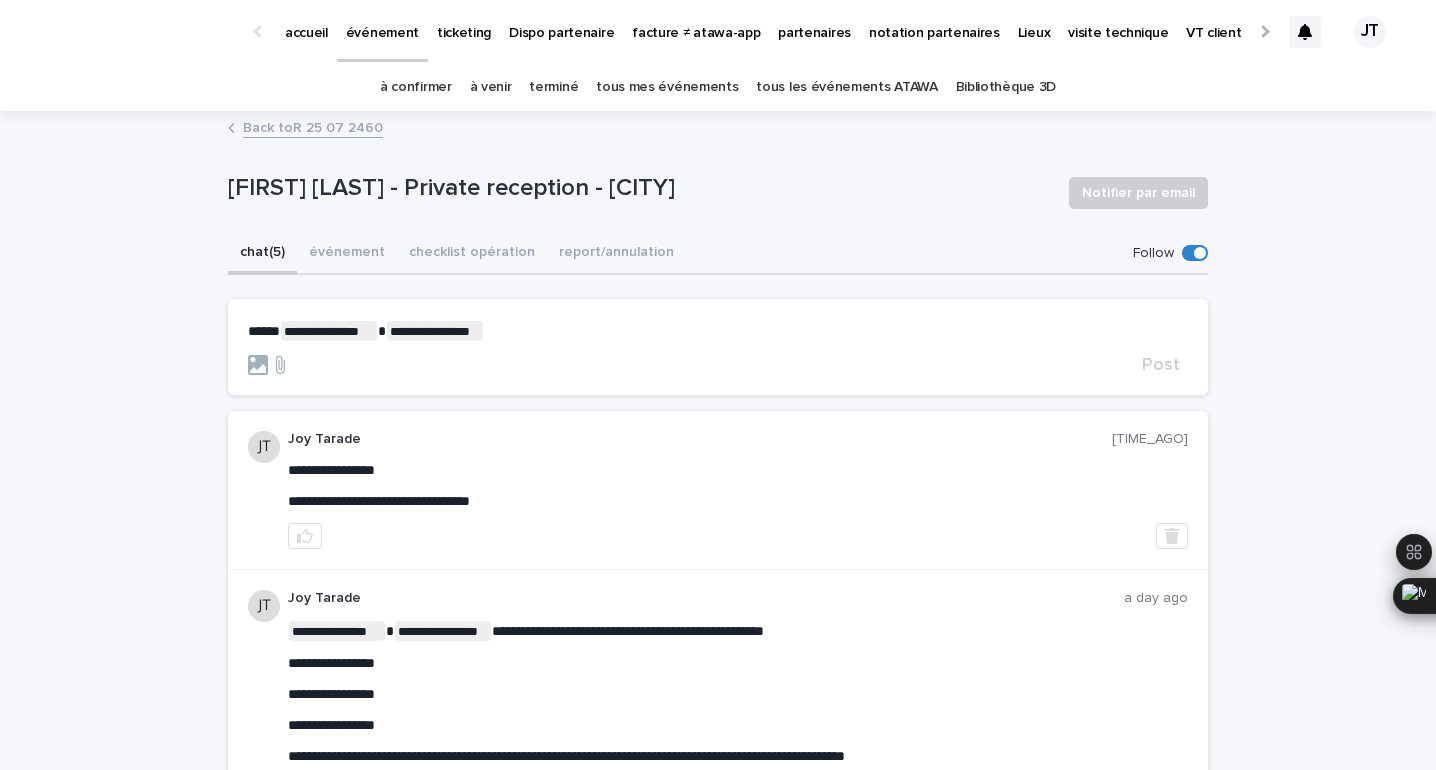 click on "**********" at bounding box center [718, 331] 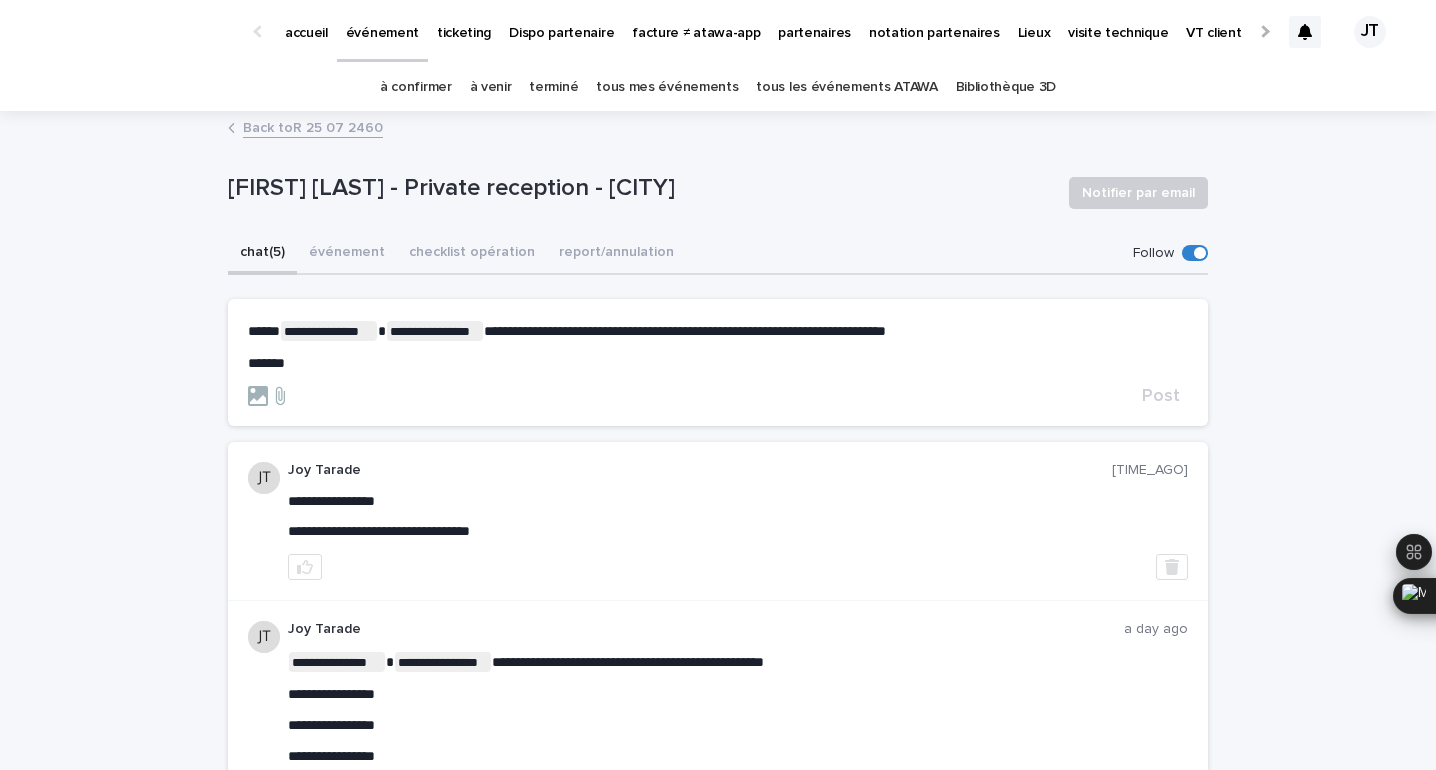 click on "******" at bounding box center [718, 363] 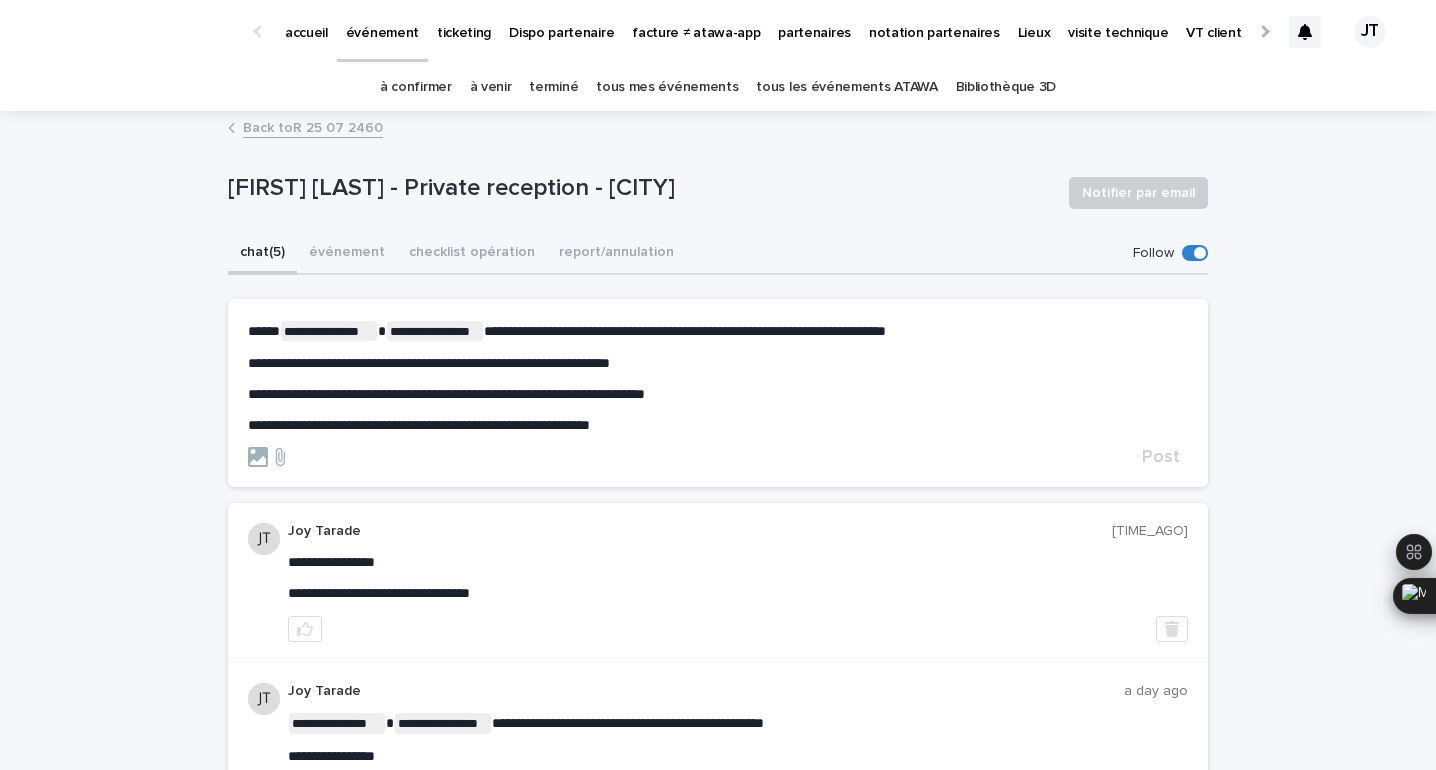 click on "**********" at bounding box center (419, 425) 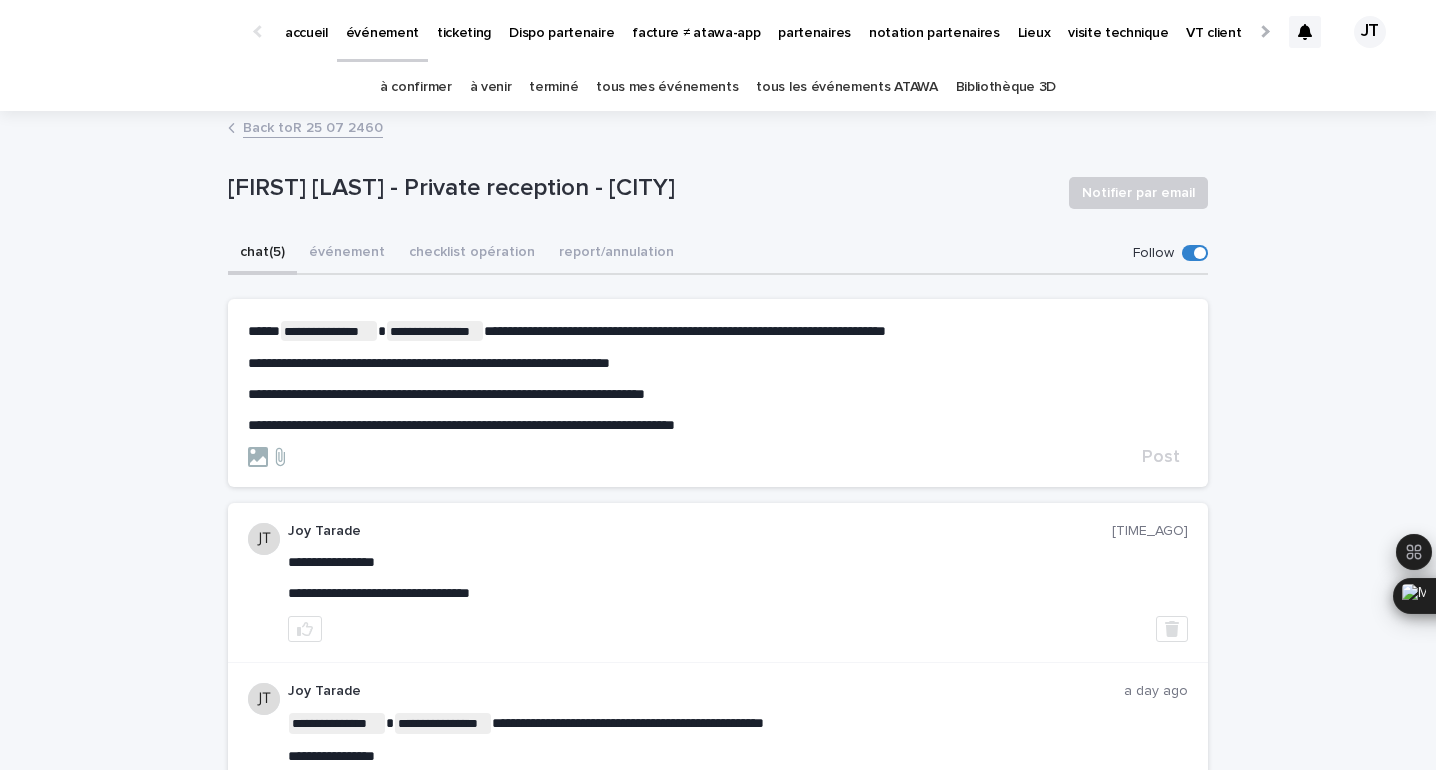 click on "**********" at bounding box center [718, 425] 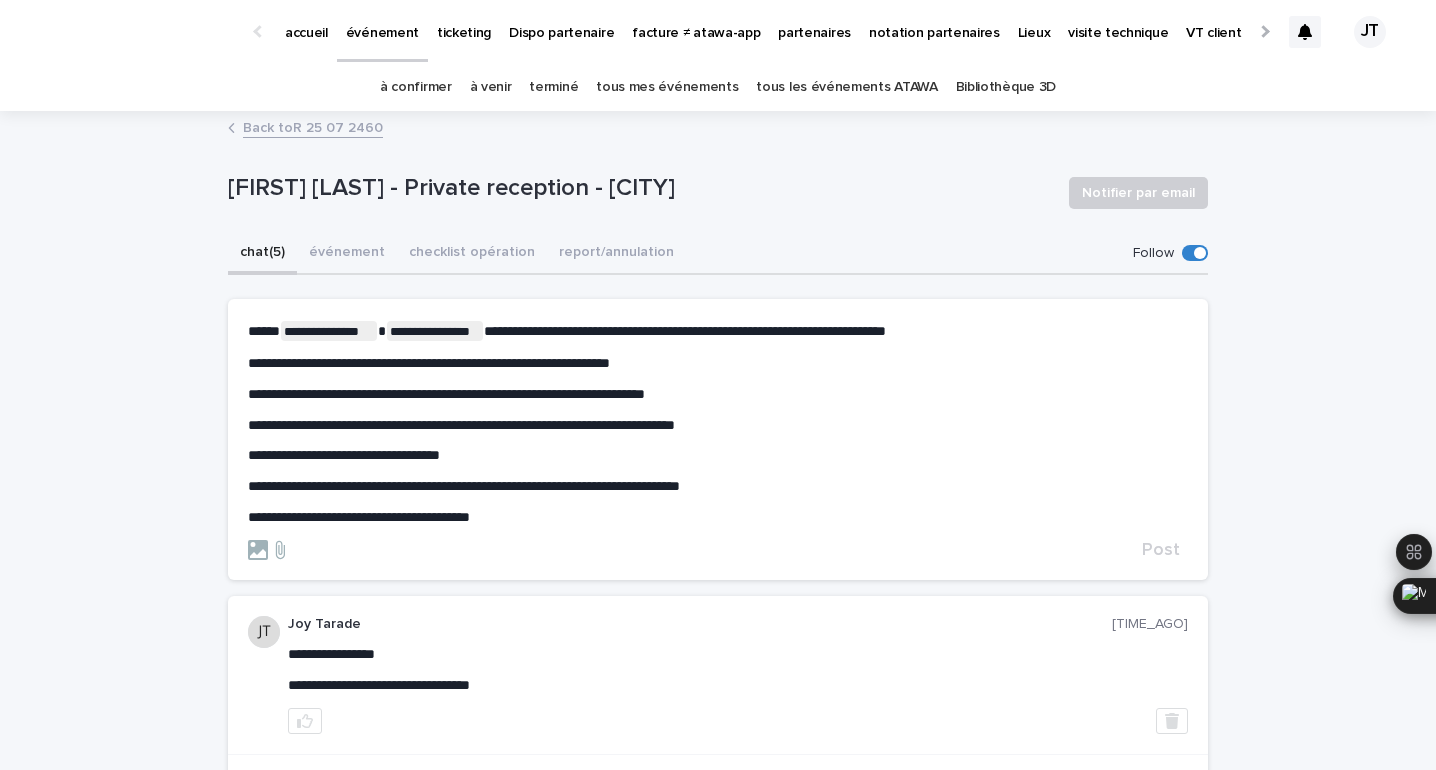 click on "**********" at bounding box center [359, 517] 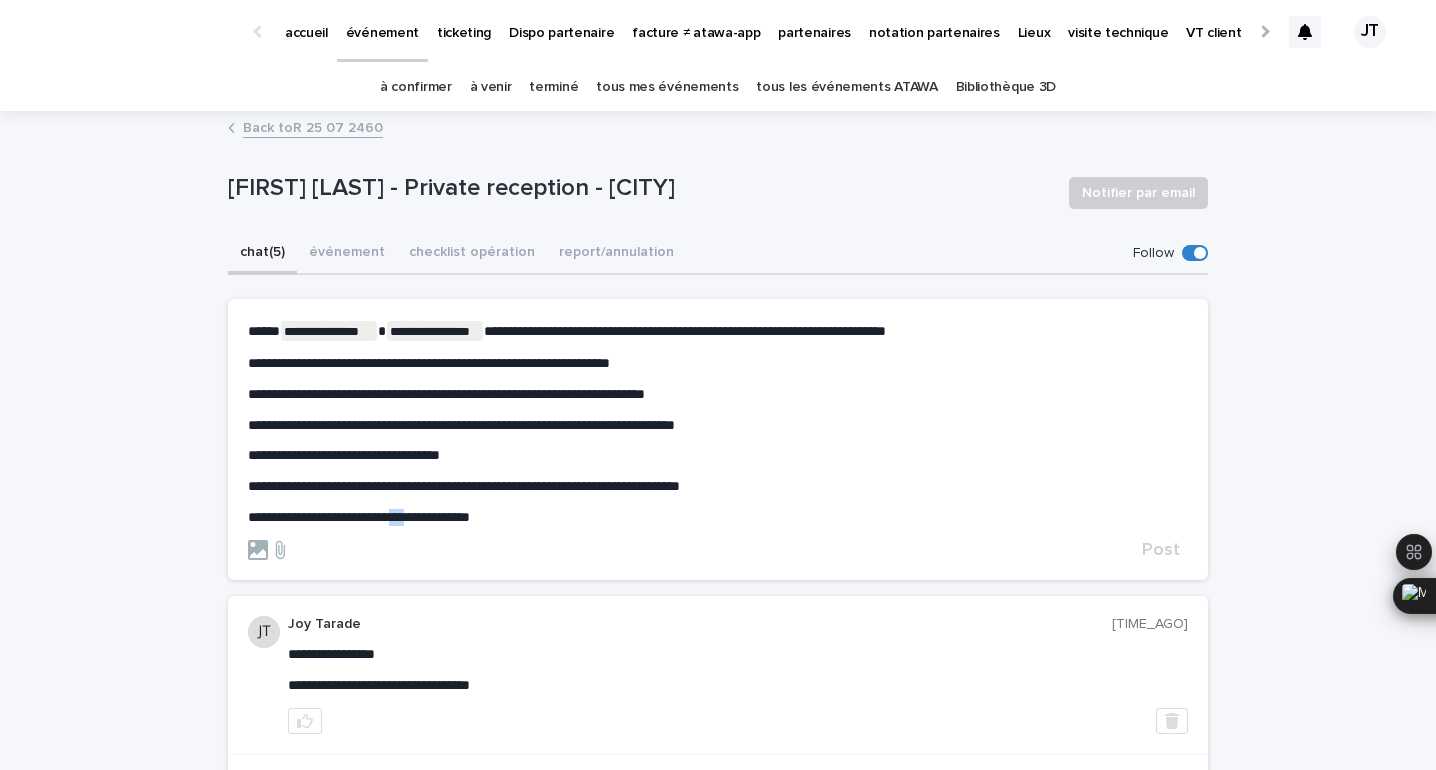 click on "**********" at bounding box center [359, 517] 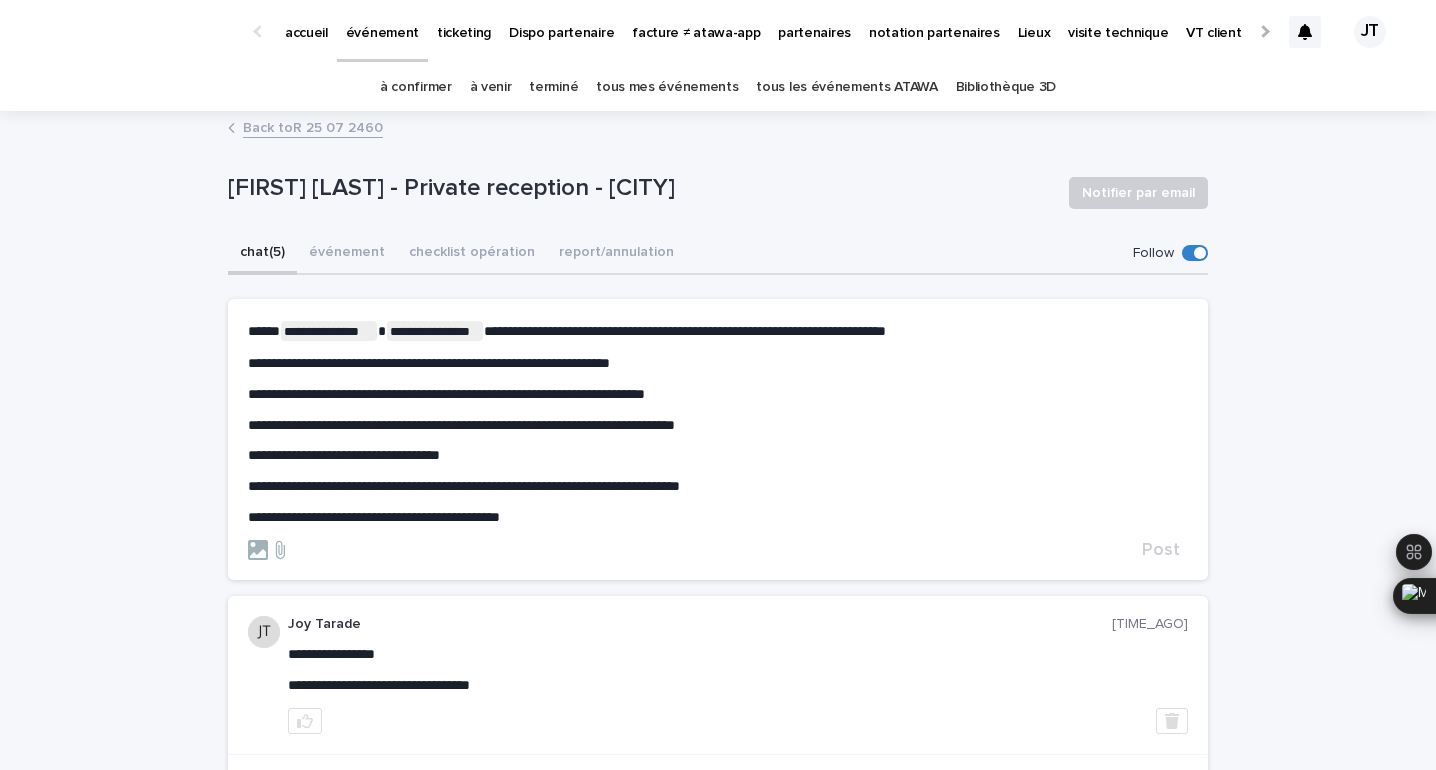 click on "**********" at bounding box center (718, 517) 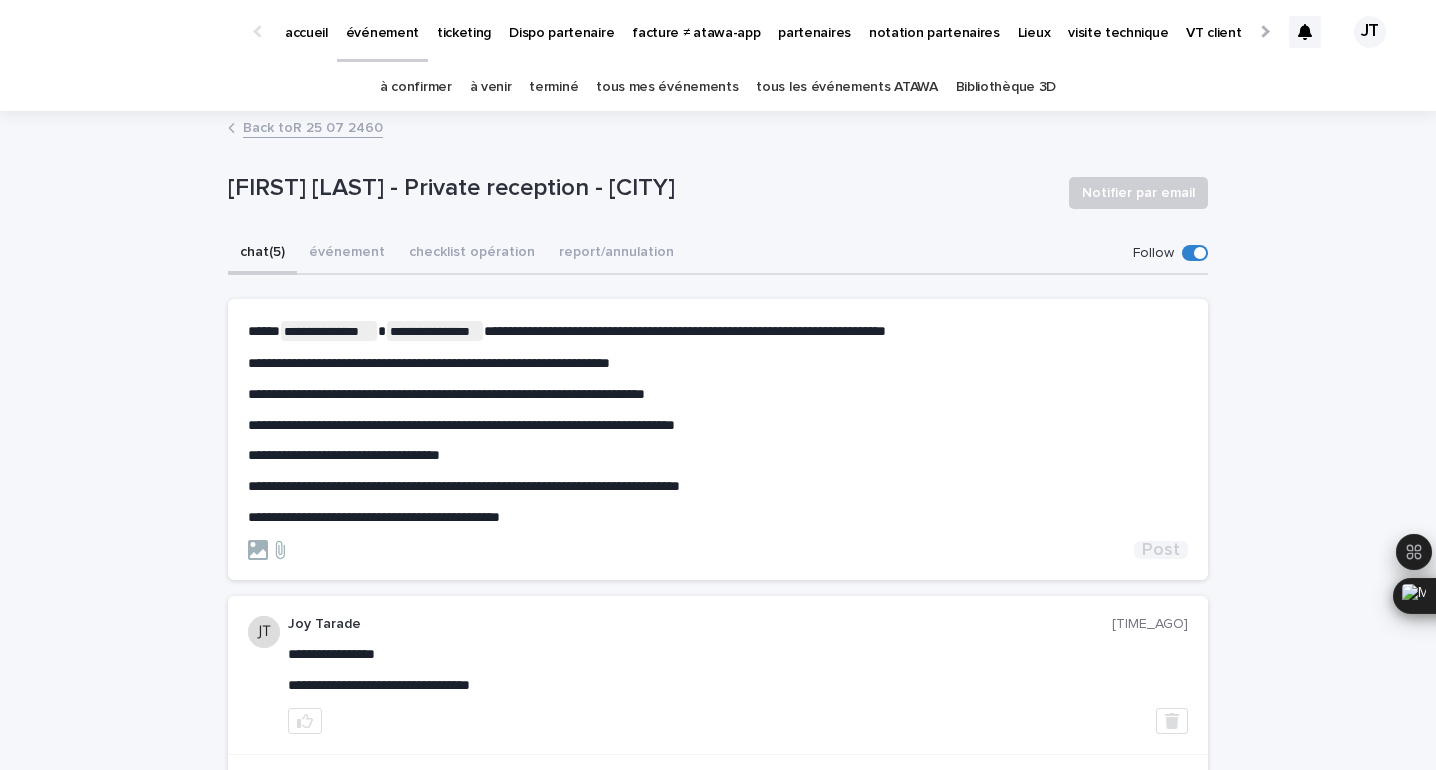 click on "Post" at bounding box center [1161, 550] 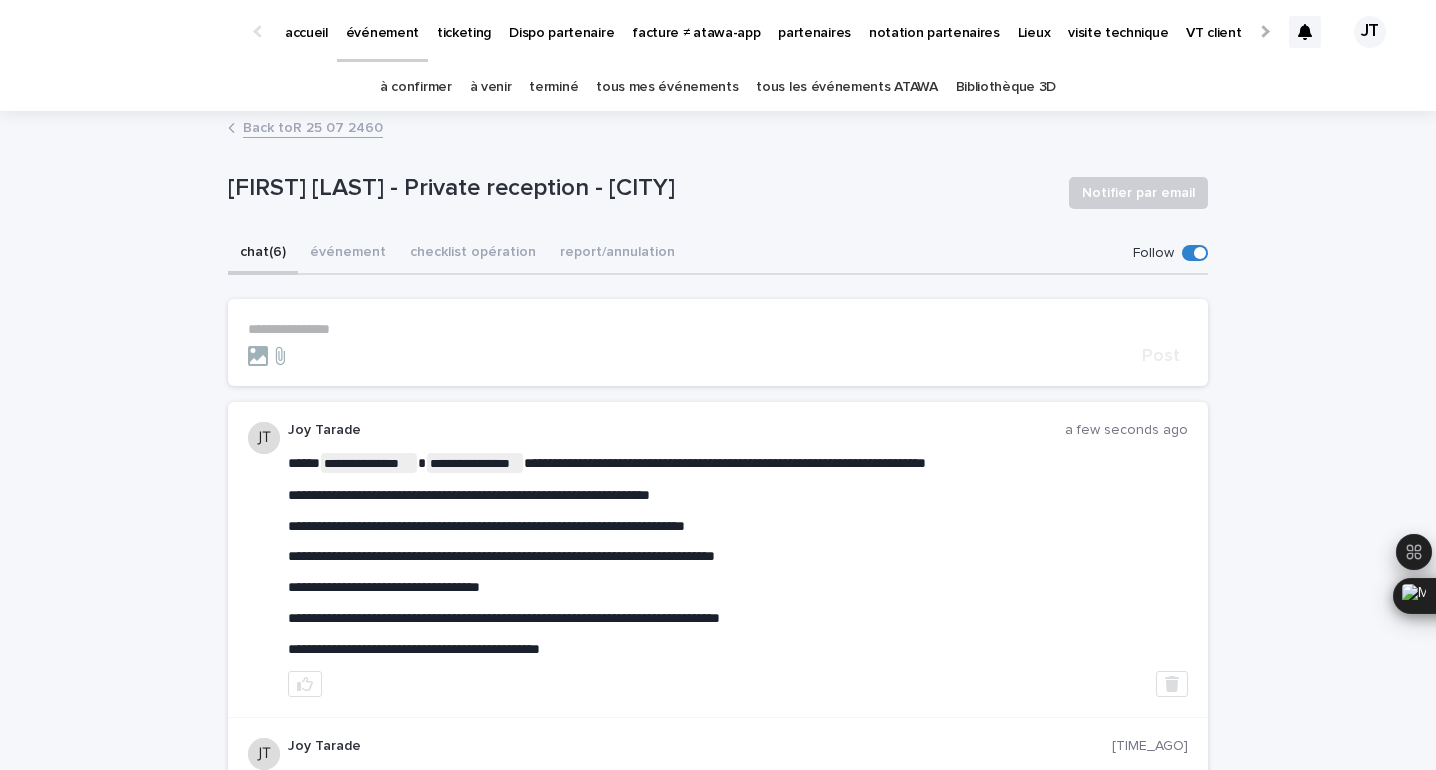 click on "à confirmer" at bounding box center (416, 87) 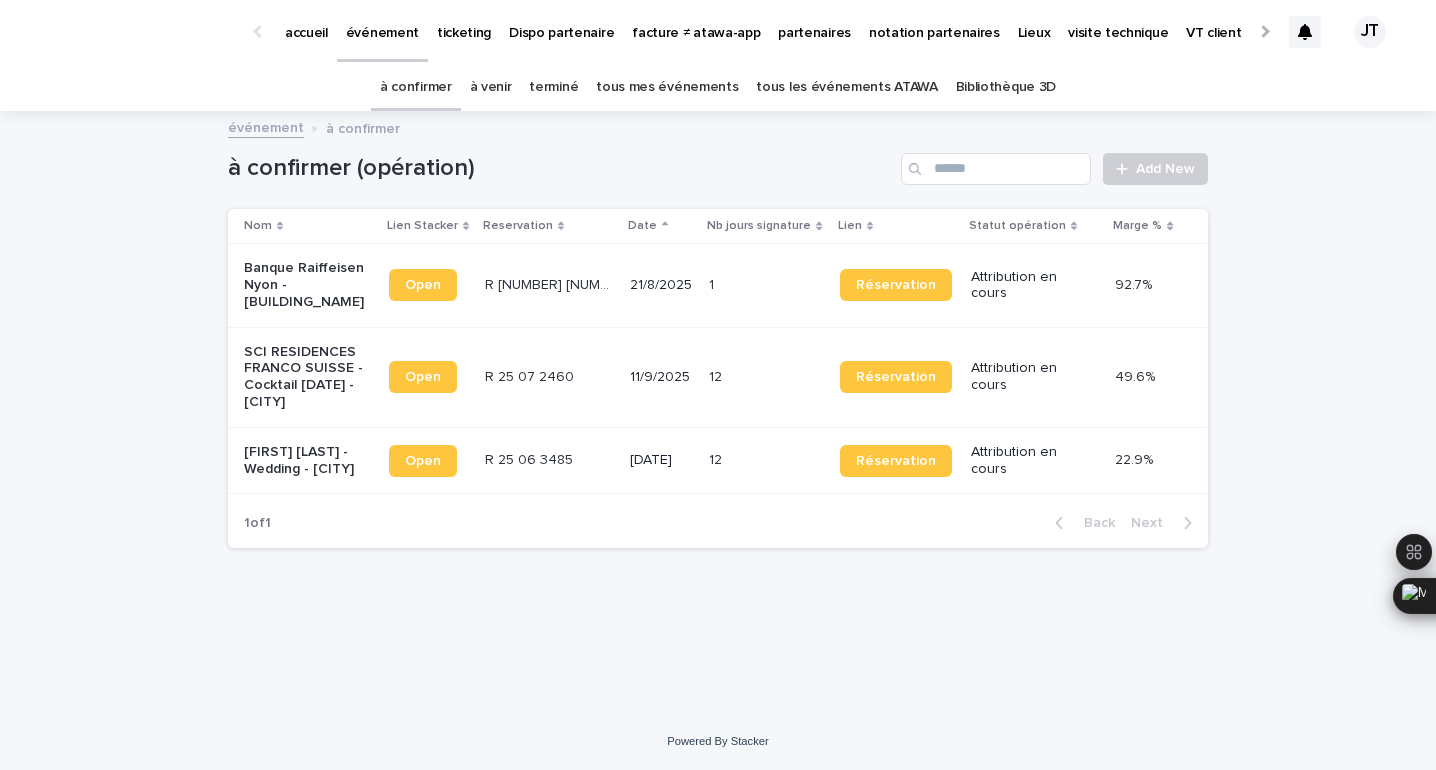 click on "SCI RESIDENCES FRANCO SUISSE - Cocktail [DATE] - [CITY]" at bounding box center (306, 377) 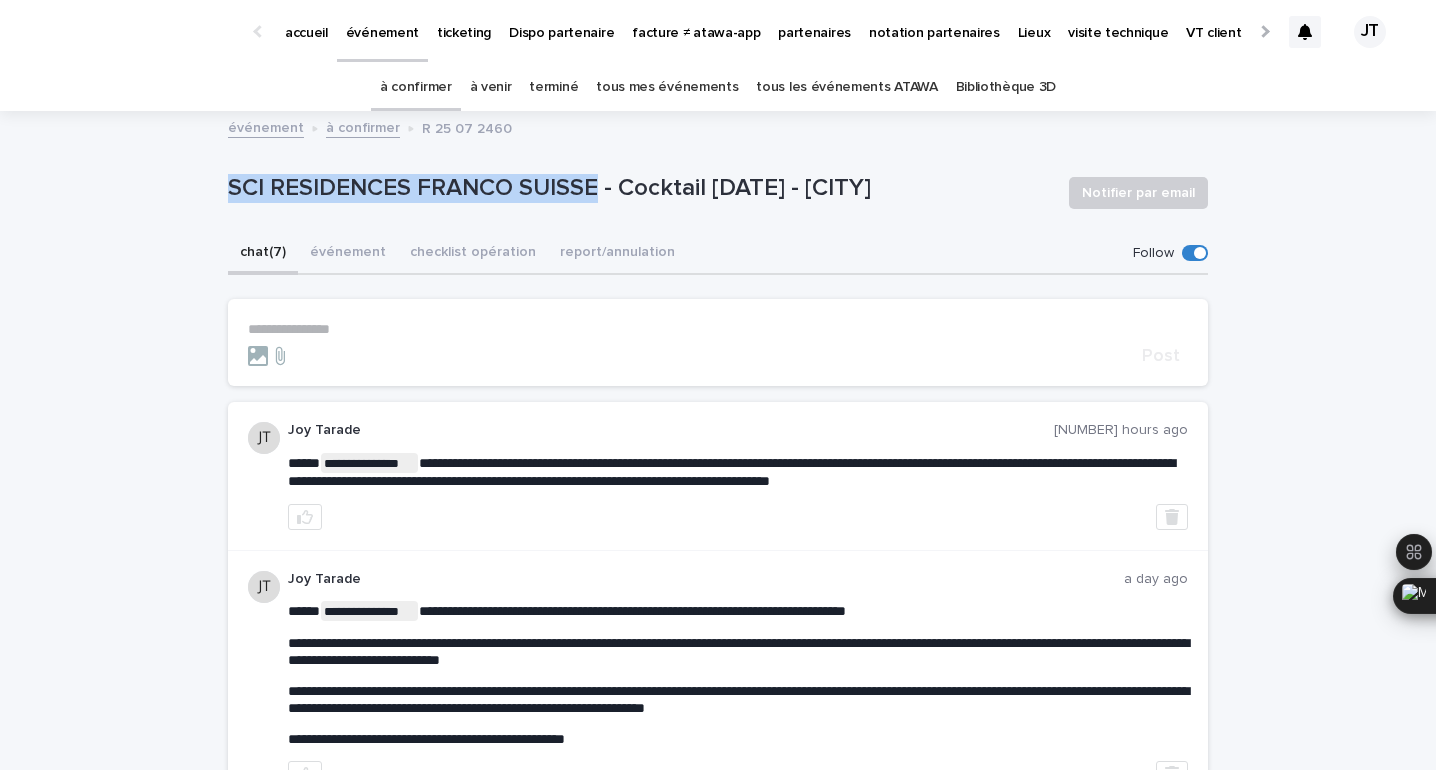drag, startPoint x: 604, startPoint y: 182, endPoint x: 264, endPoint y: 163, distance: 340.53046 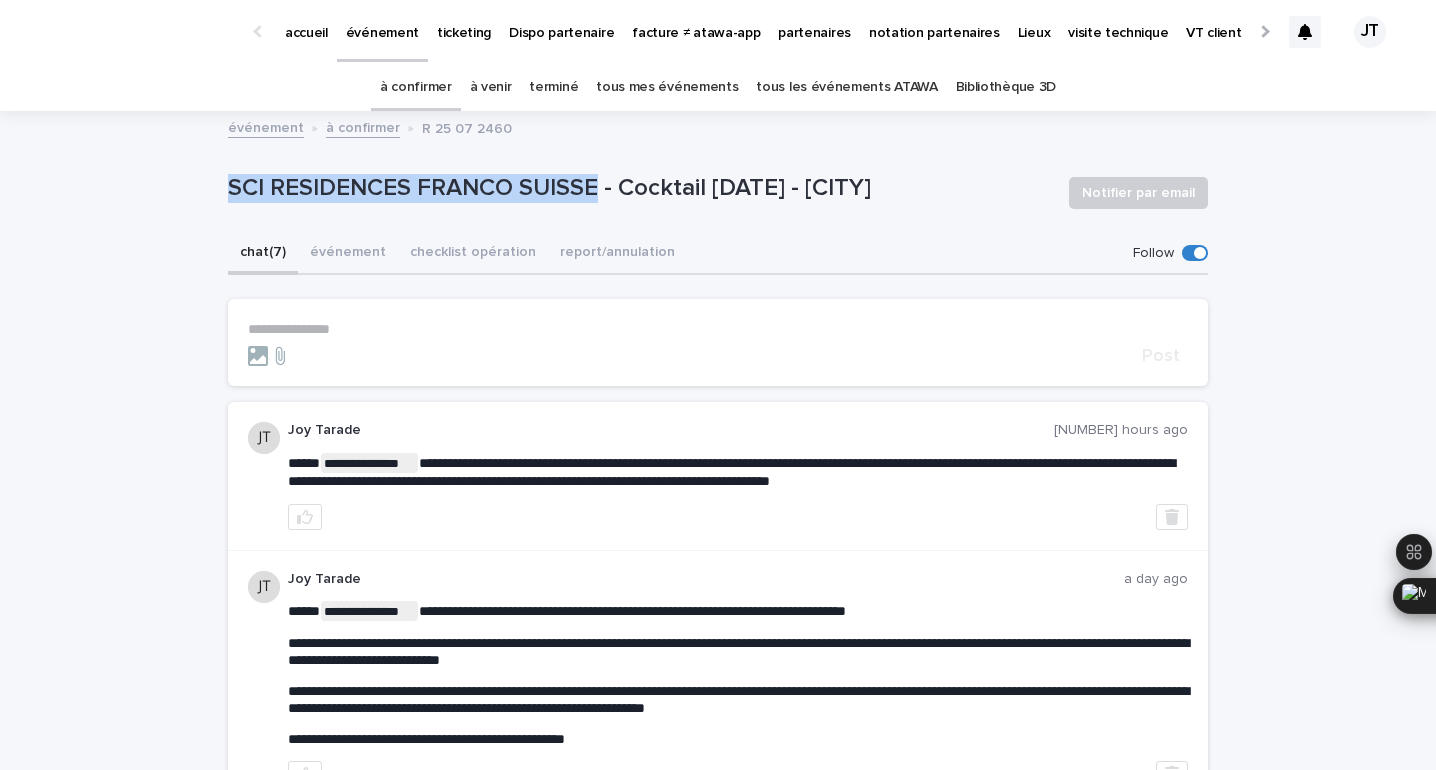 click on "SCI RESIDENCES FRANCO SUISSE - Cocktail [DATE] - [CITY] Notifier par email" at bounding box center [718, 193] 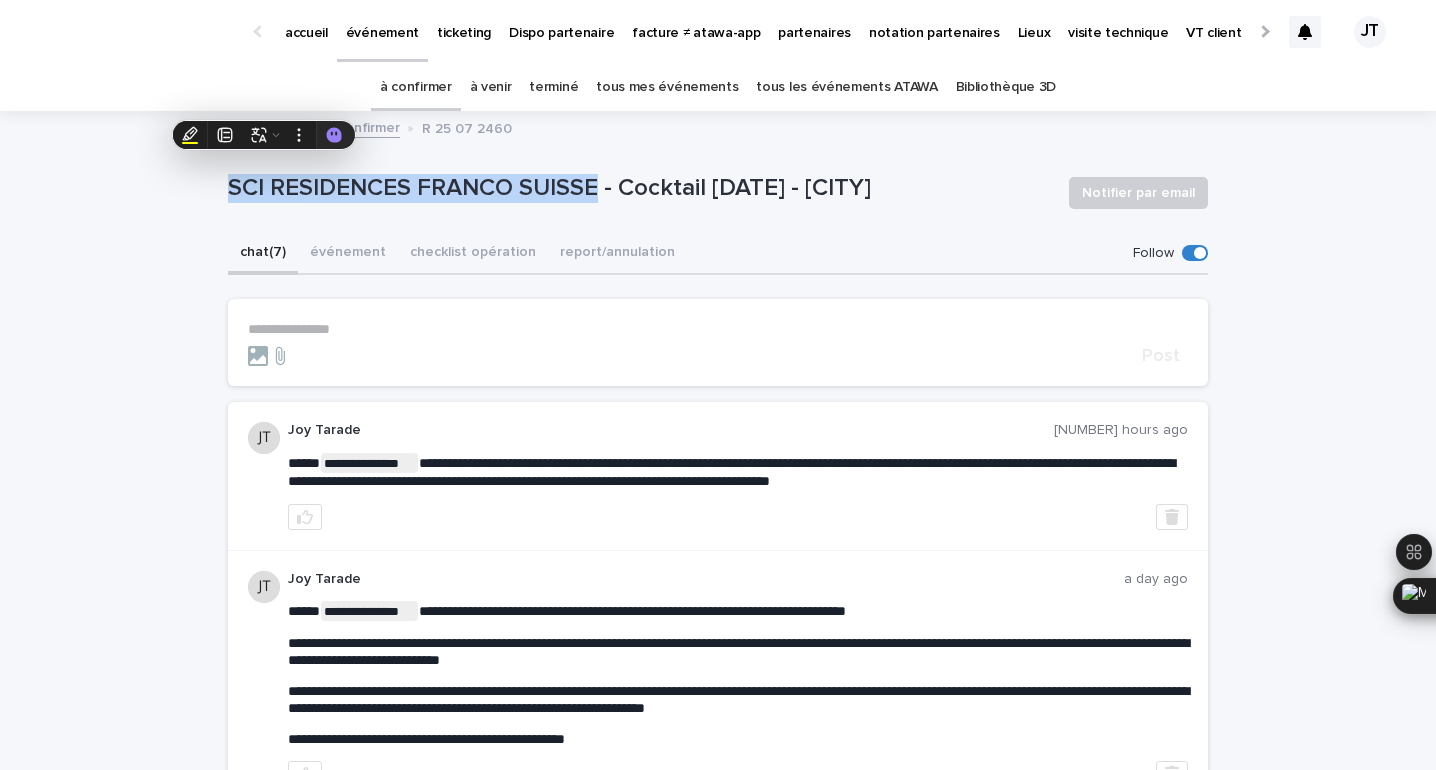 copy on "SCI RESIDENCES FRANCO SUISSE" 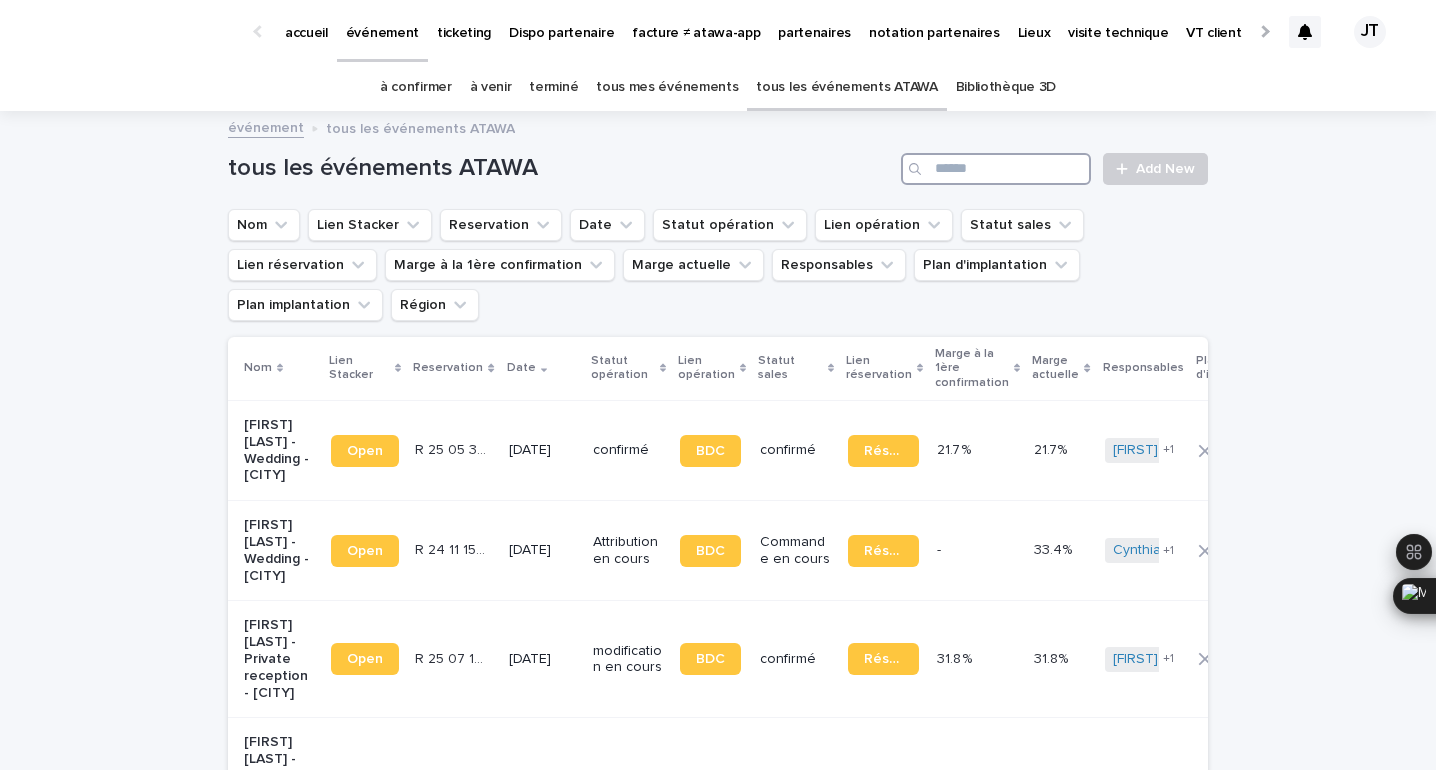 click at bounding box center [996, 169] 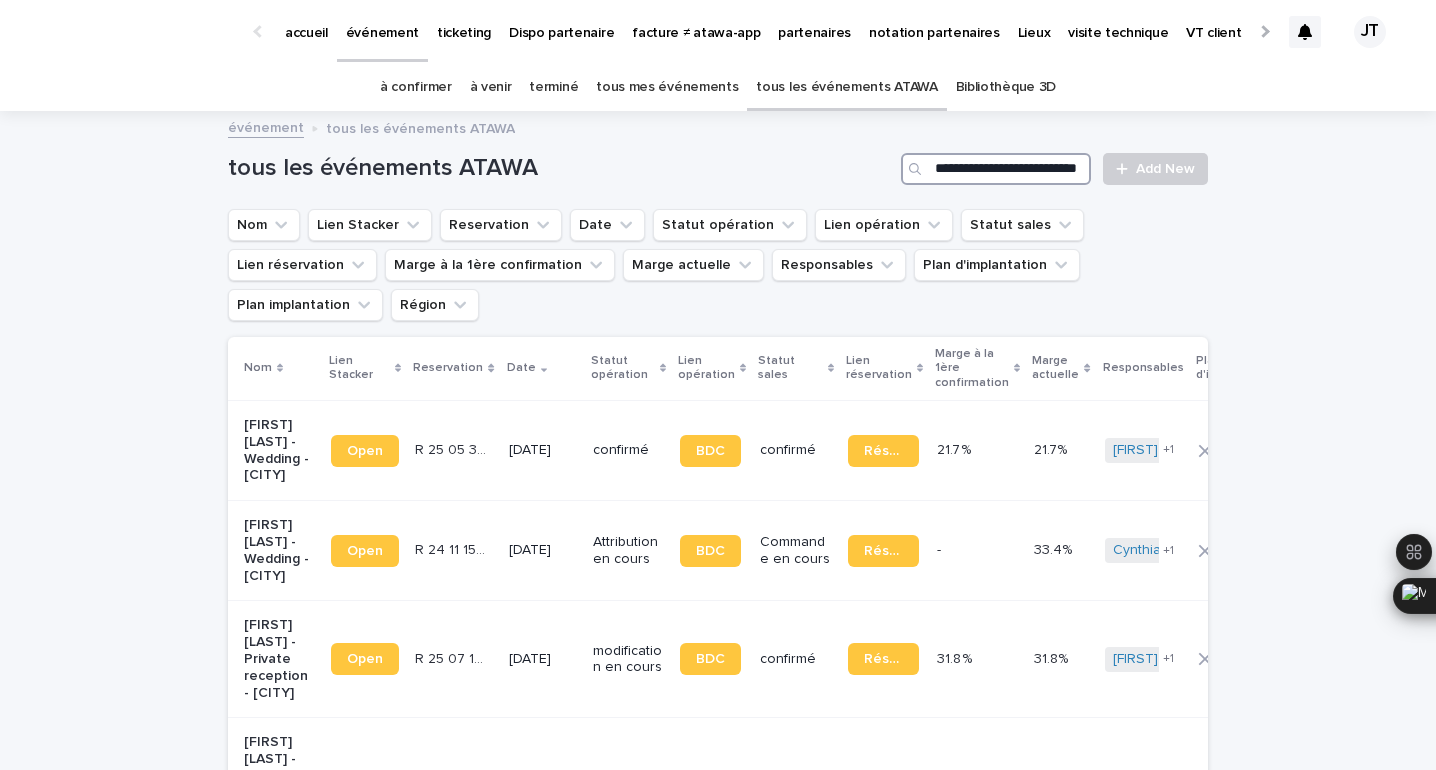 scroll, scrollTop: 0, scrollLeft: 92, axis: horizontal 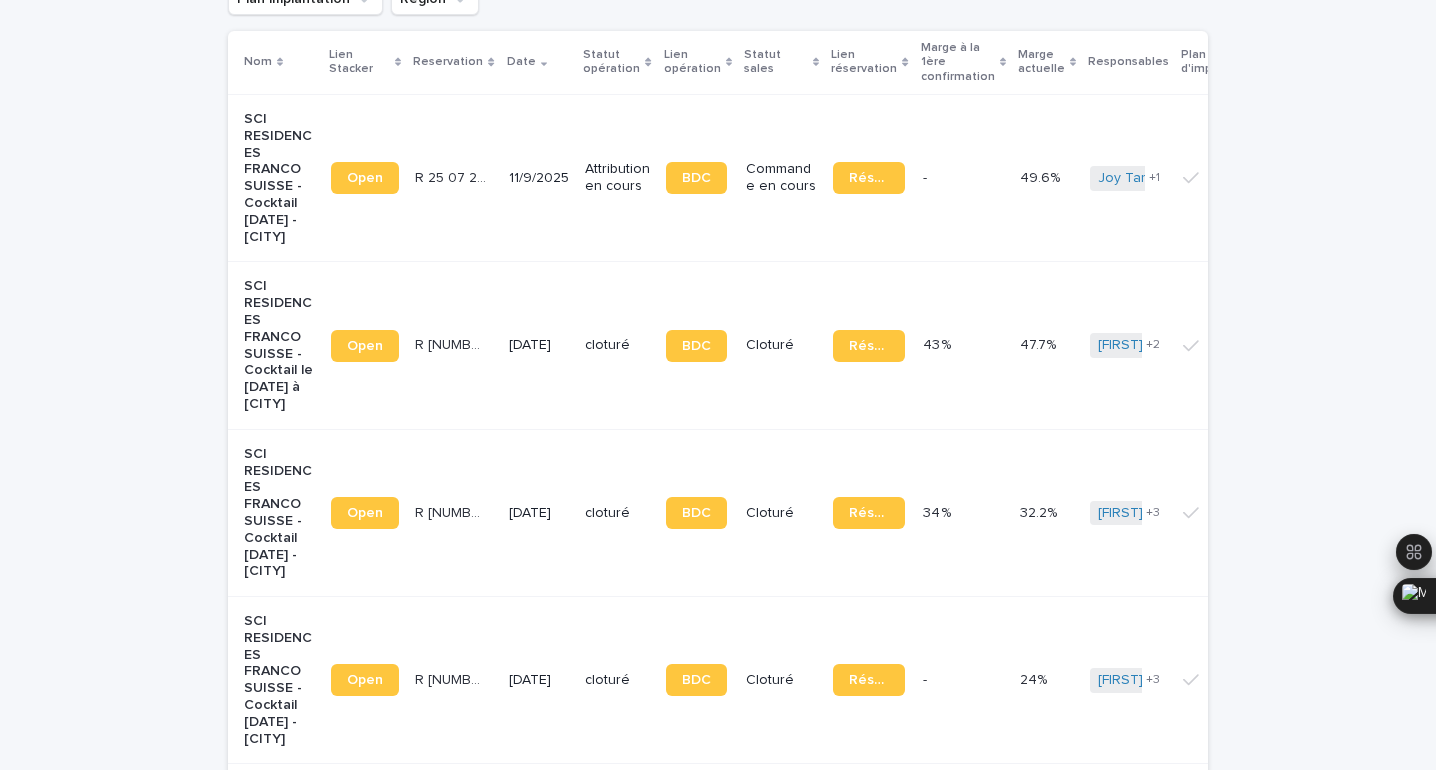 click on "[DATE]" at bounding box center (539, 345) 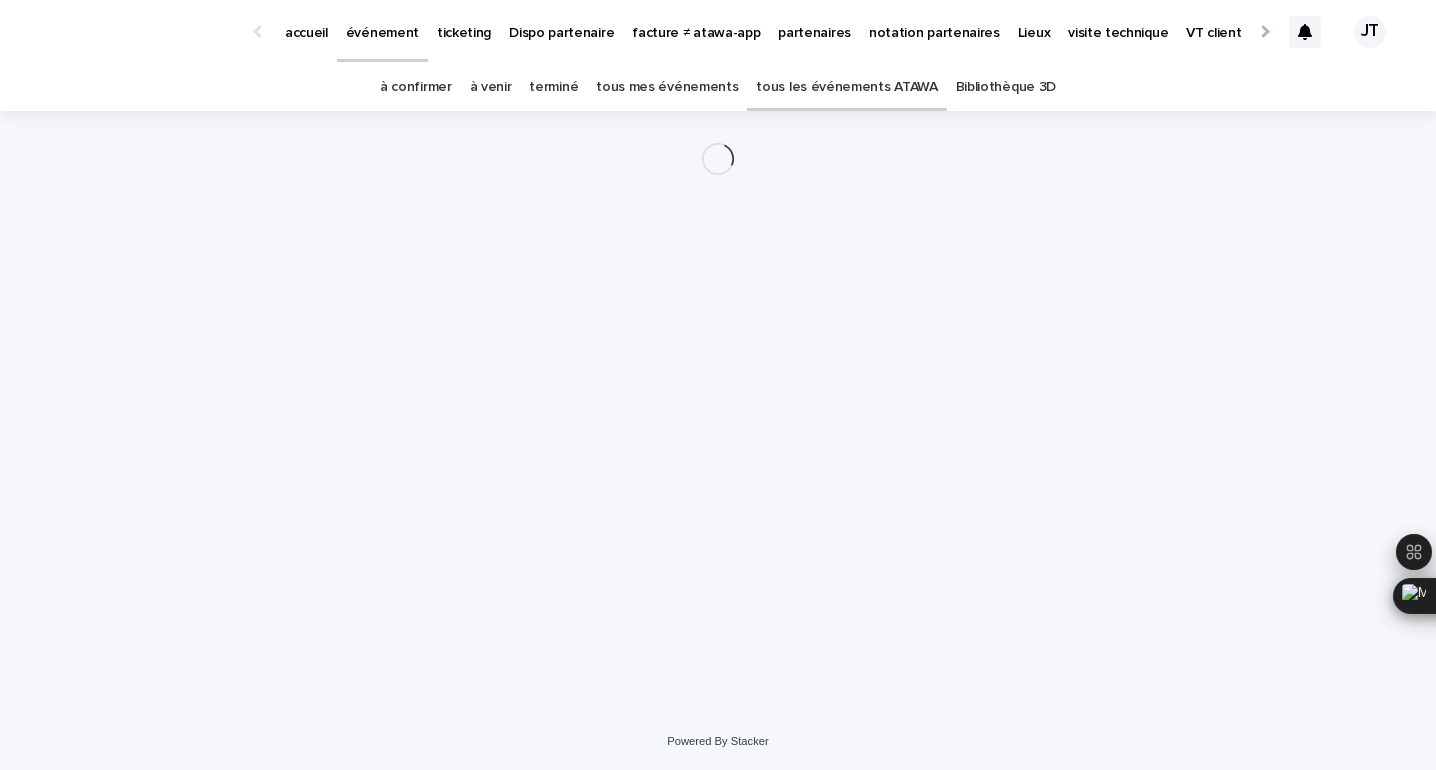 scroll, scrollTop: 0, scrollLeft: 0, axis: both 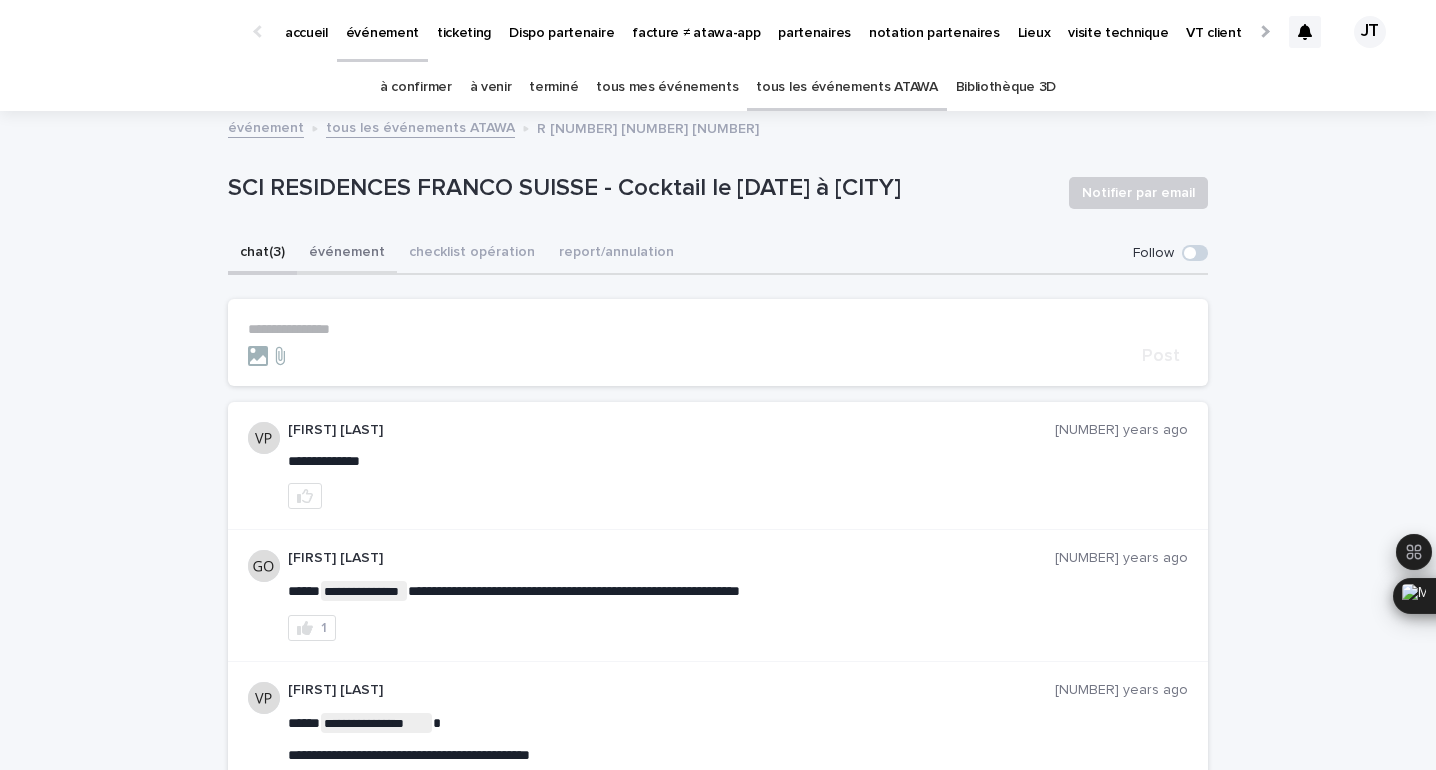 click on "événement" at bounding box center (347, 254) 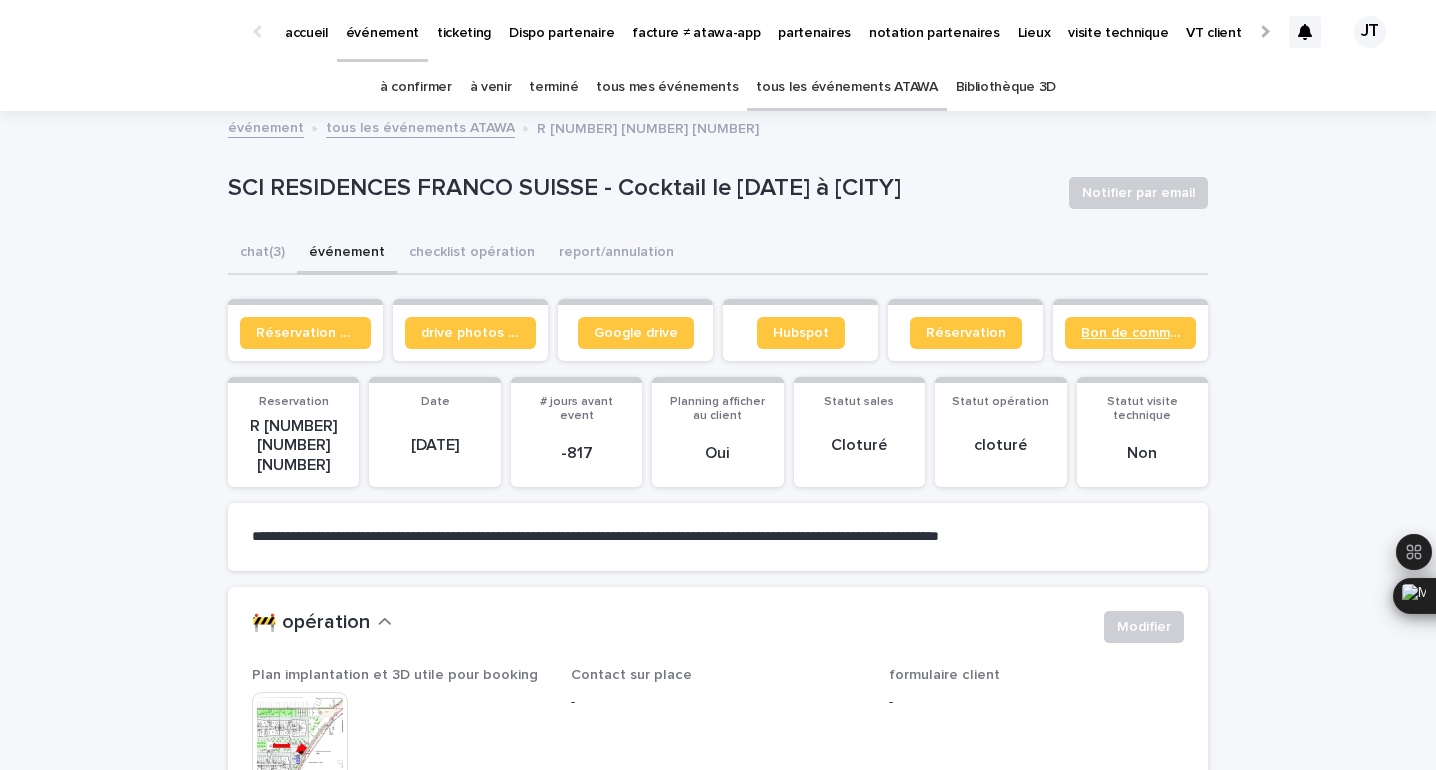 click on "Bon de commande" at bounding box center [1130, 333] 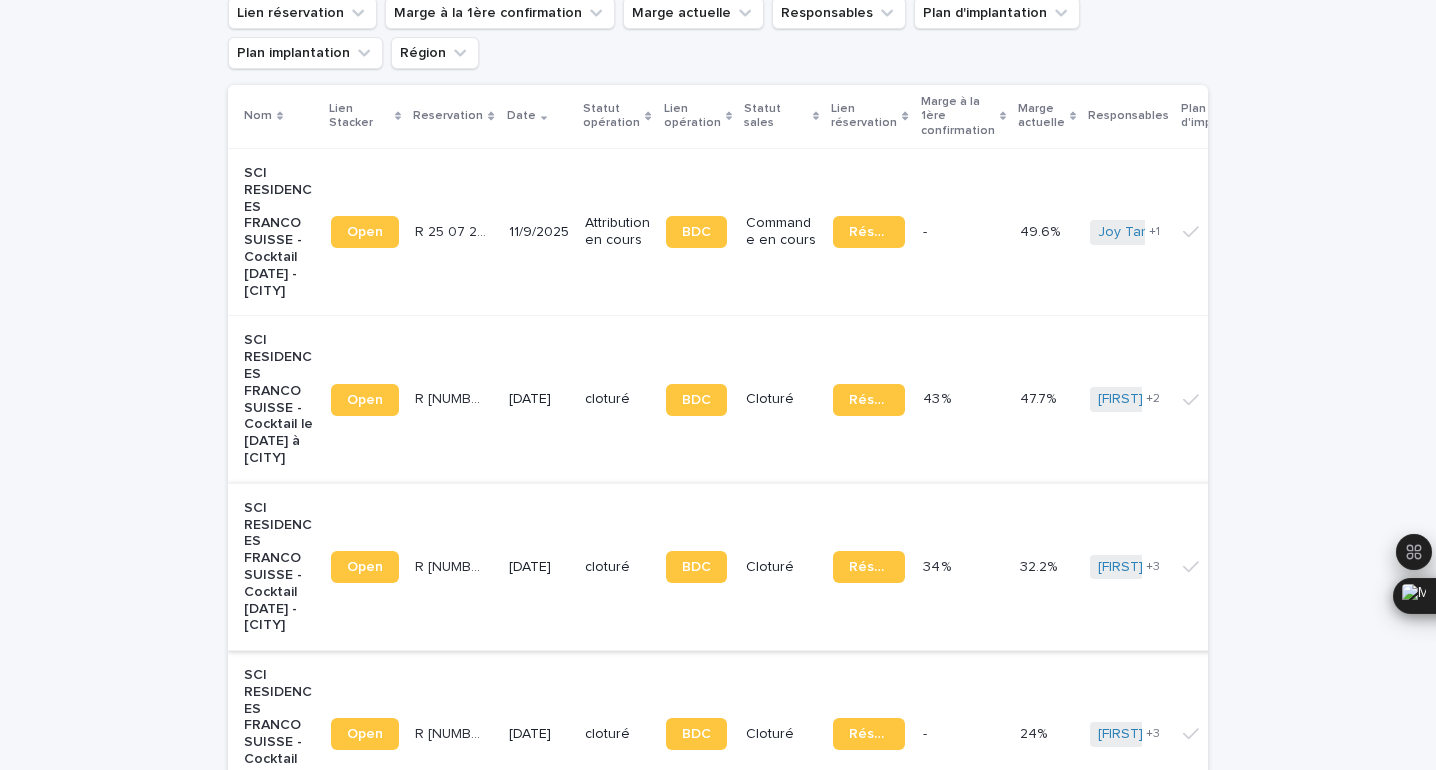 scroll, scrollTop: 253, scrollLeft: 0, axis: vertical 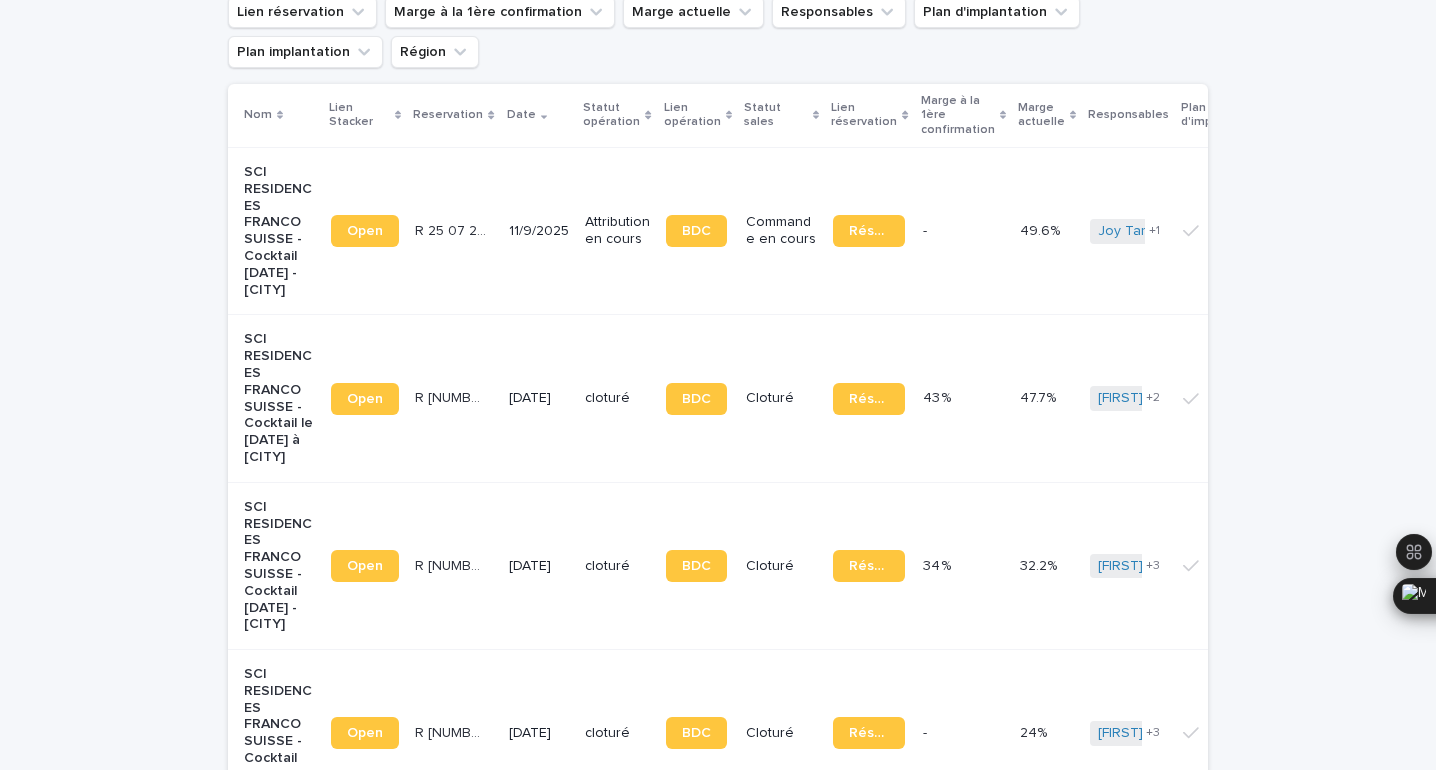 click on "[DATE]" at bounding box center (539, 565) 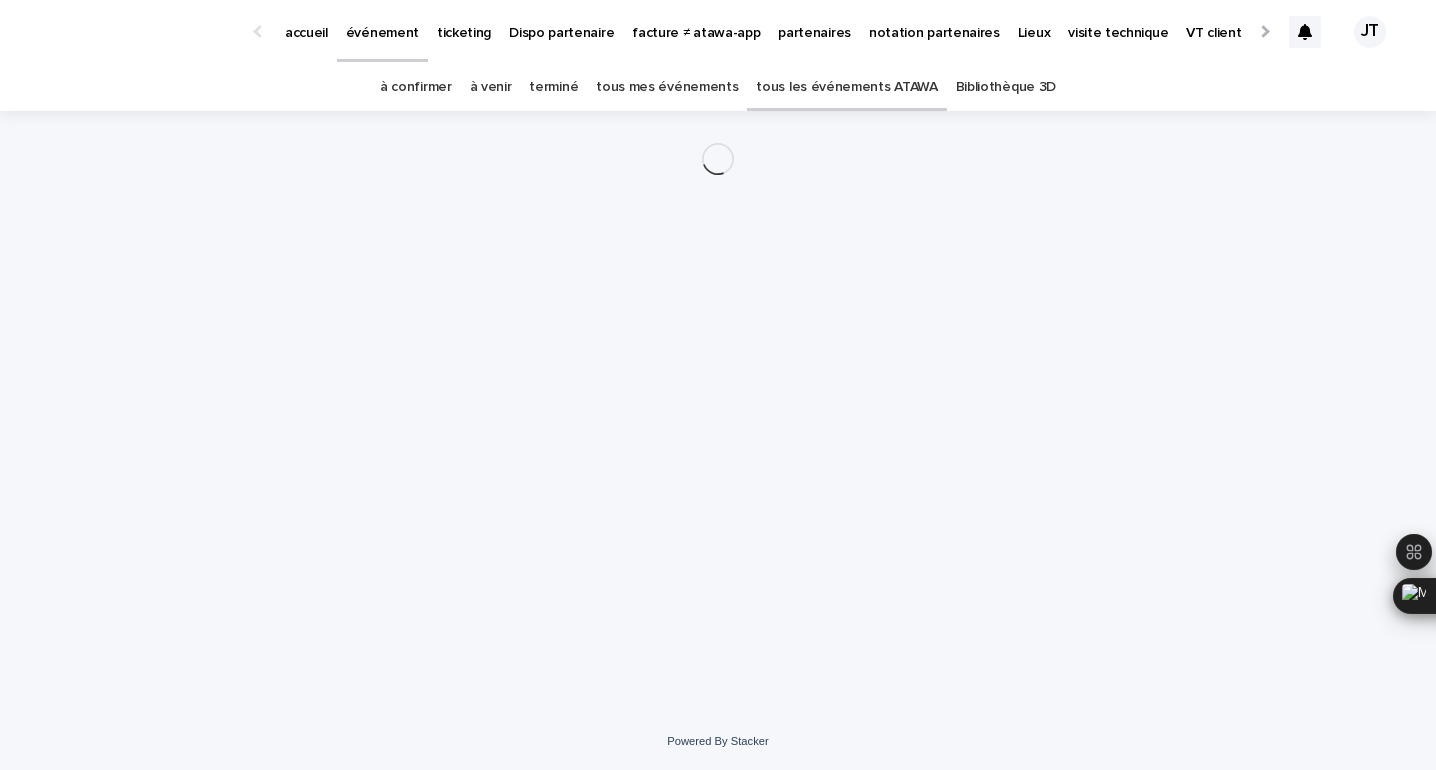 scroll, scrollTop: 0, scrollLeft: 0, axis: both 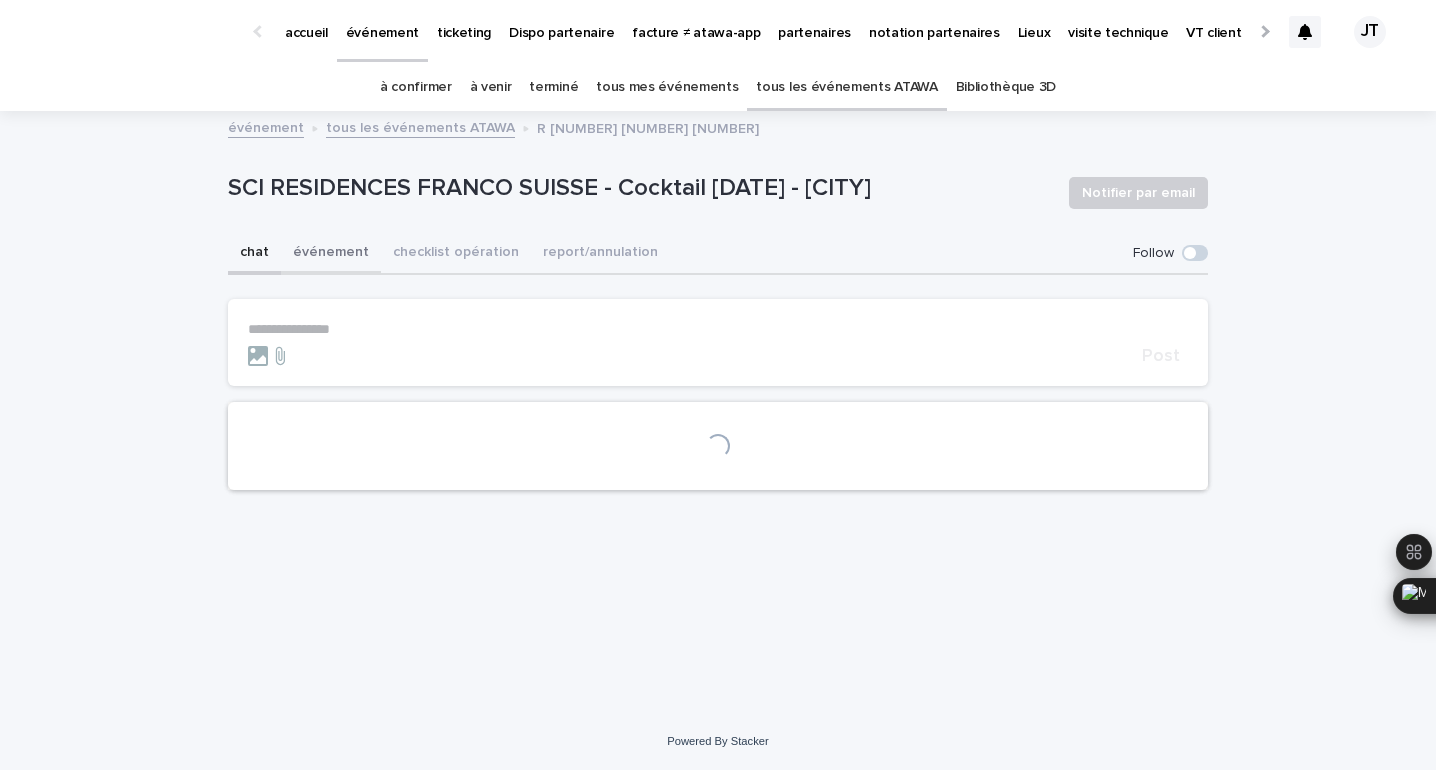 click on "événement" at bounding box center [331, 254] 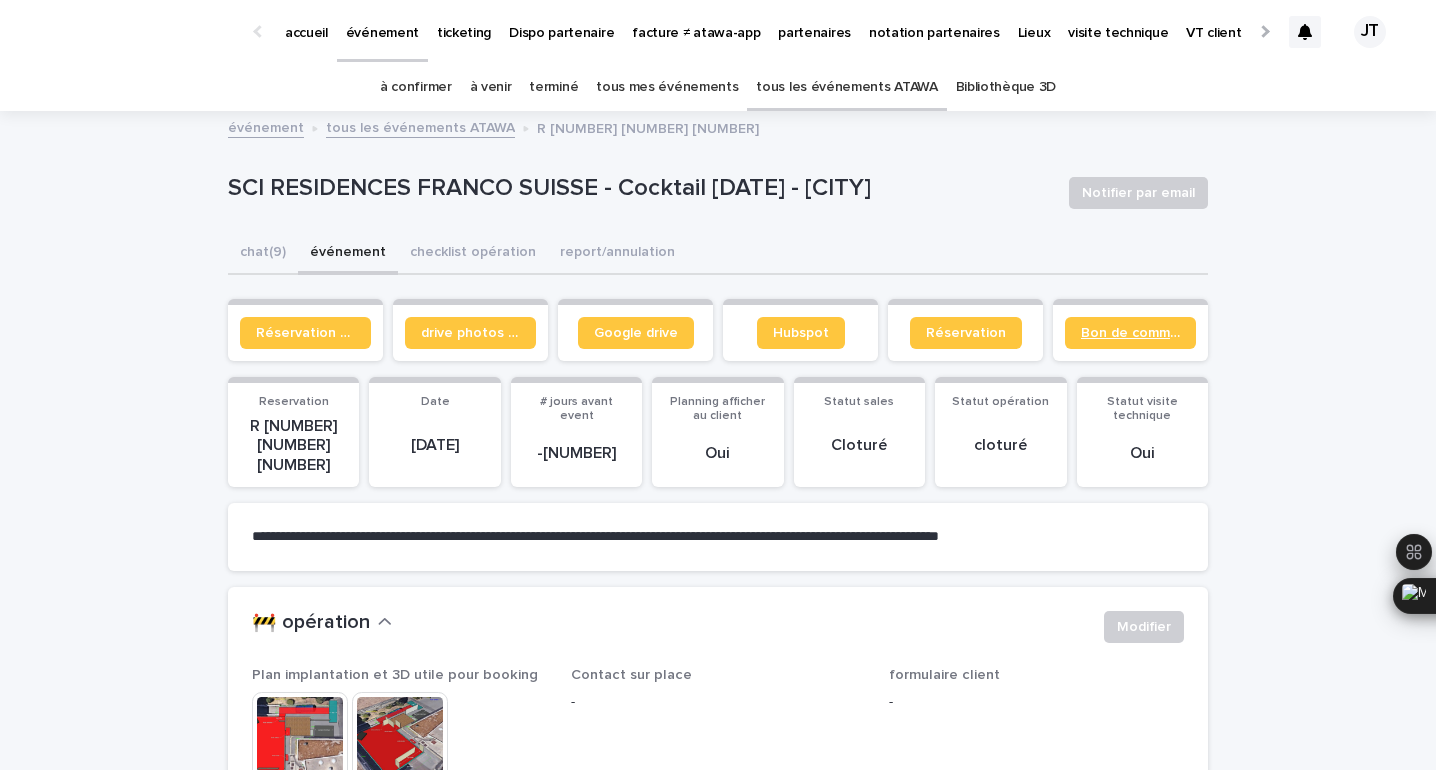 click on "Bon de commande" at bounding box center (1130, 333) 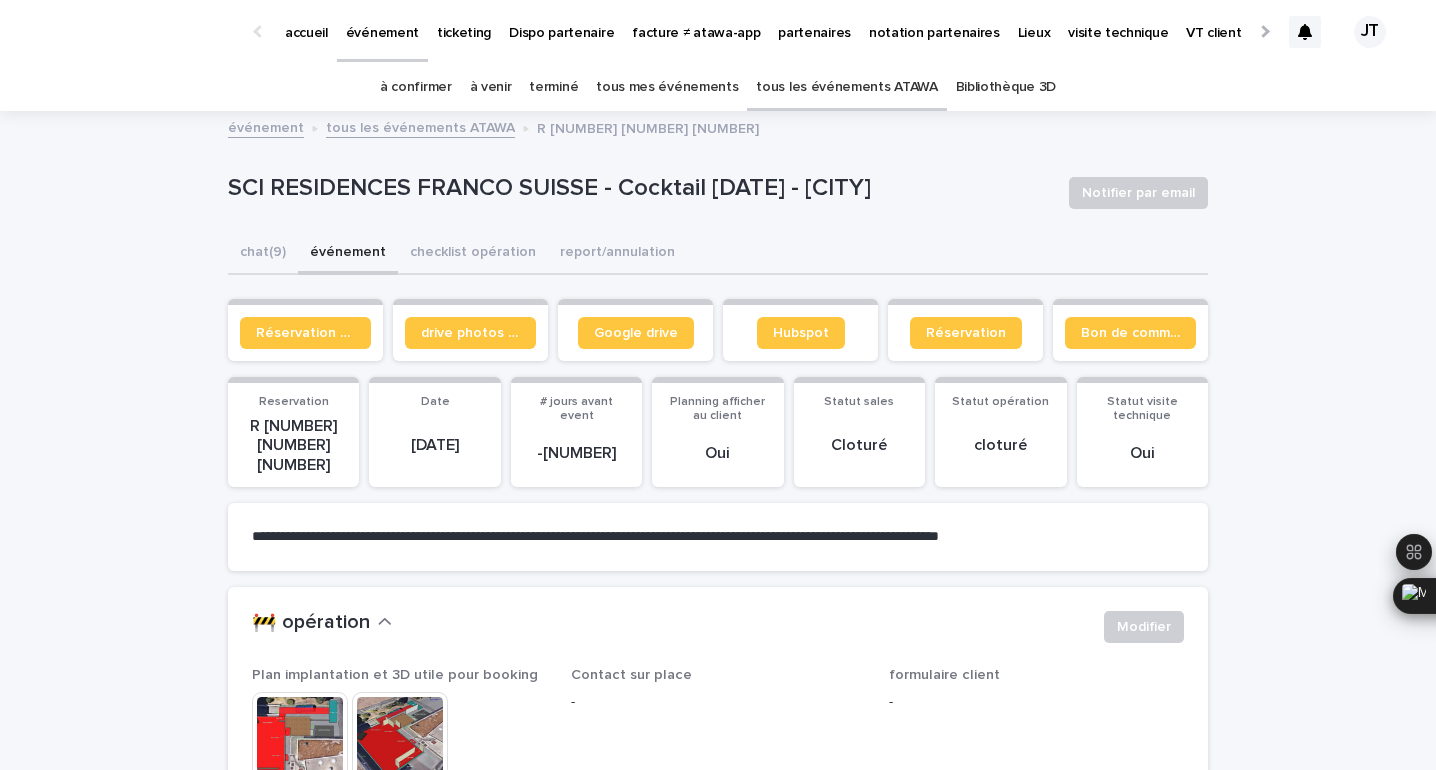 click on "à venir" at bounding box center (491, 87) 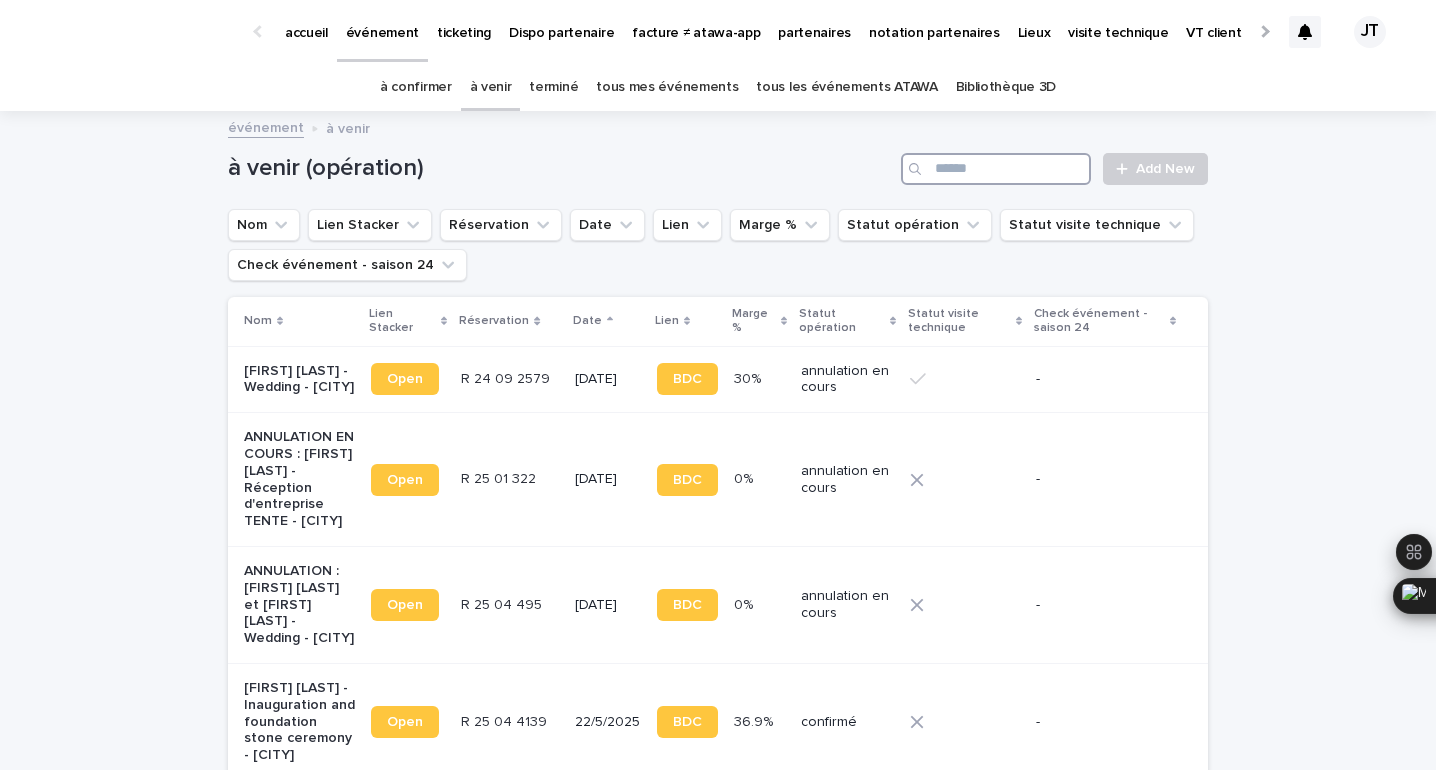 click at bounding box center (996, 169) 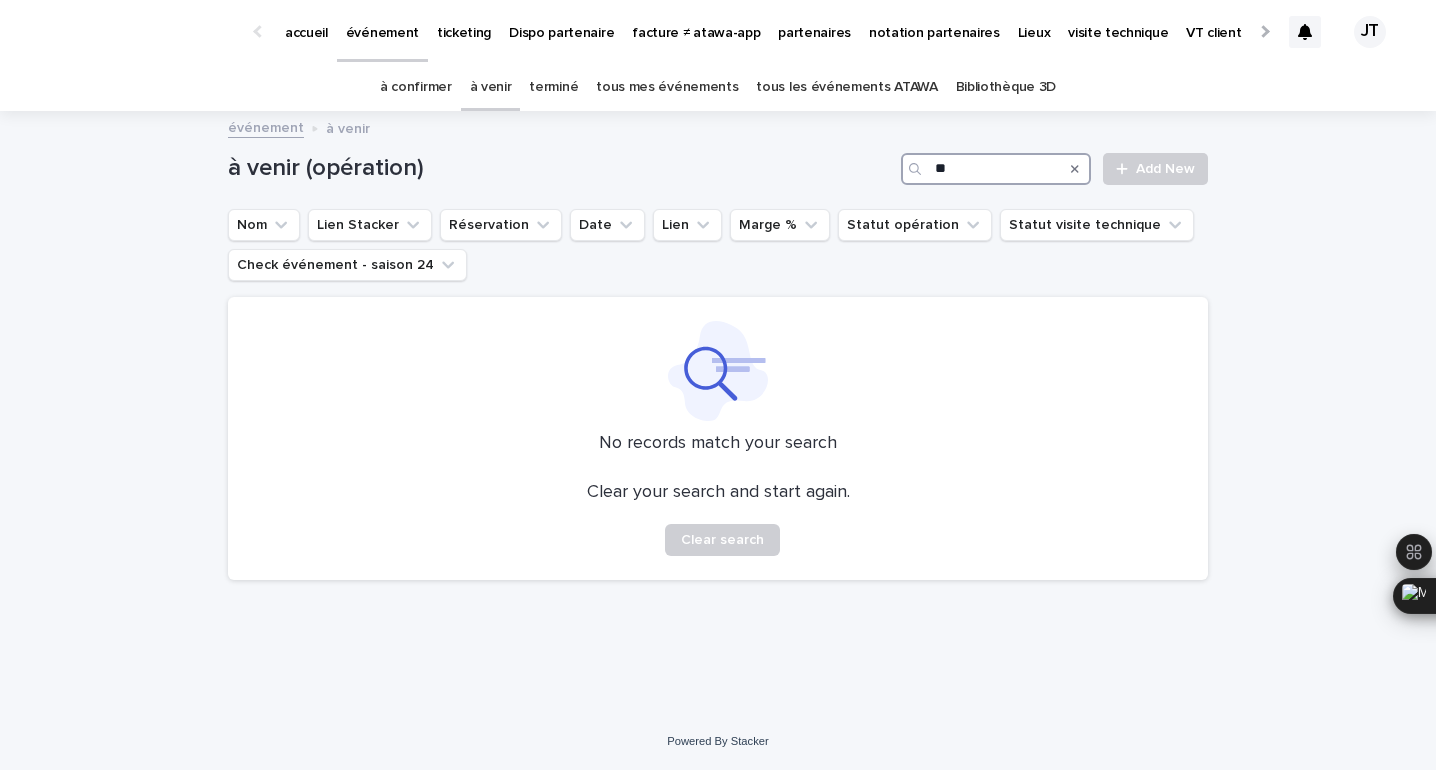 type on "*" 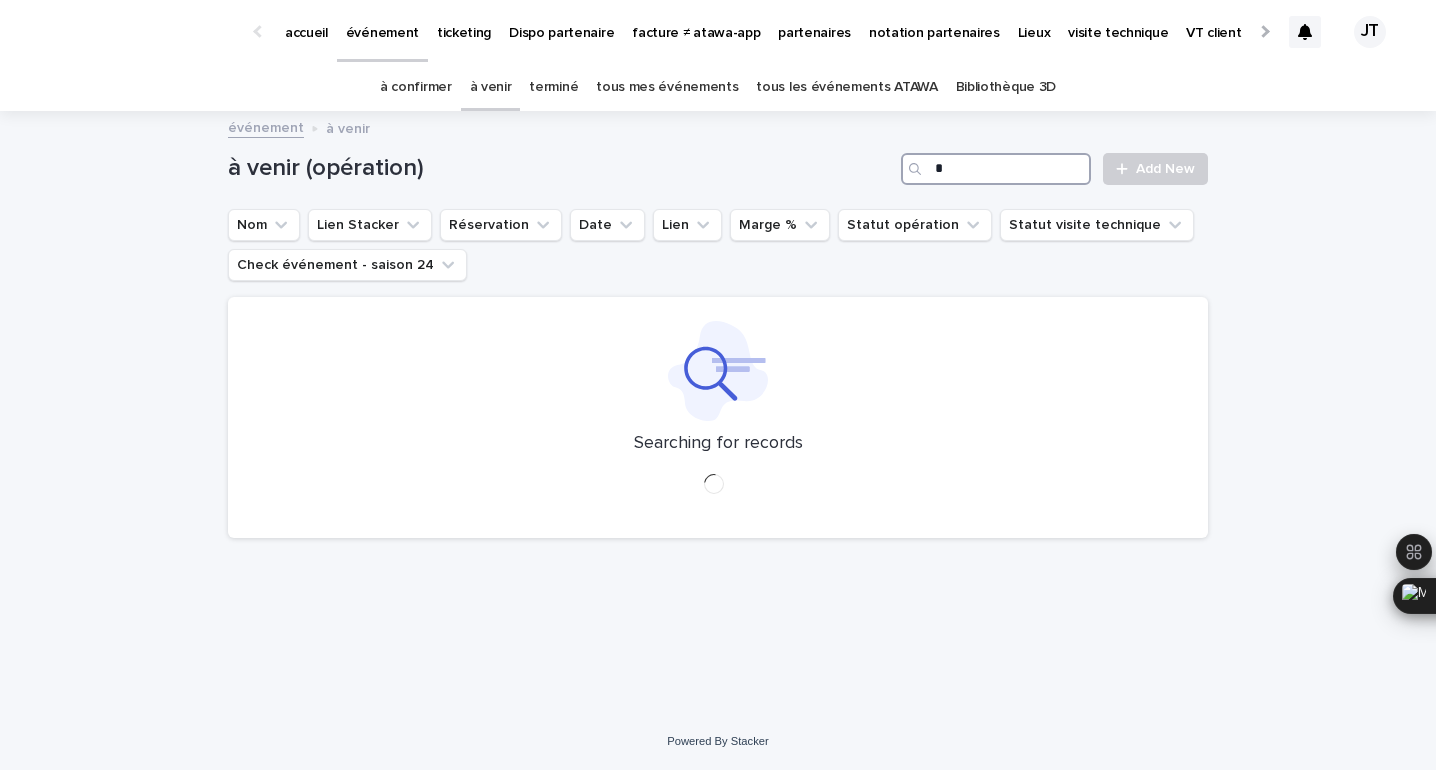 type 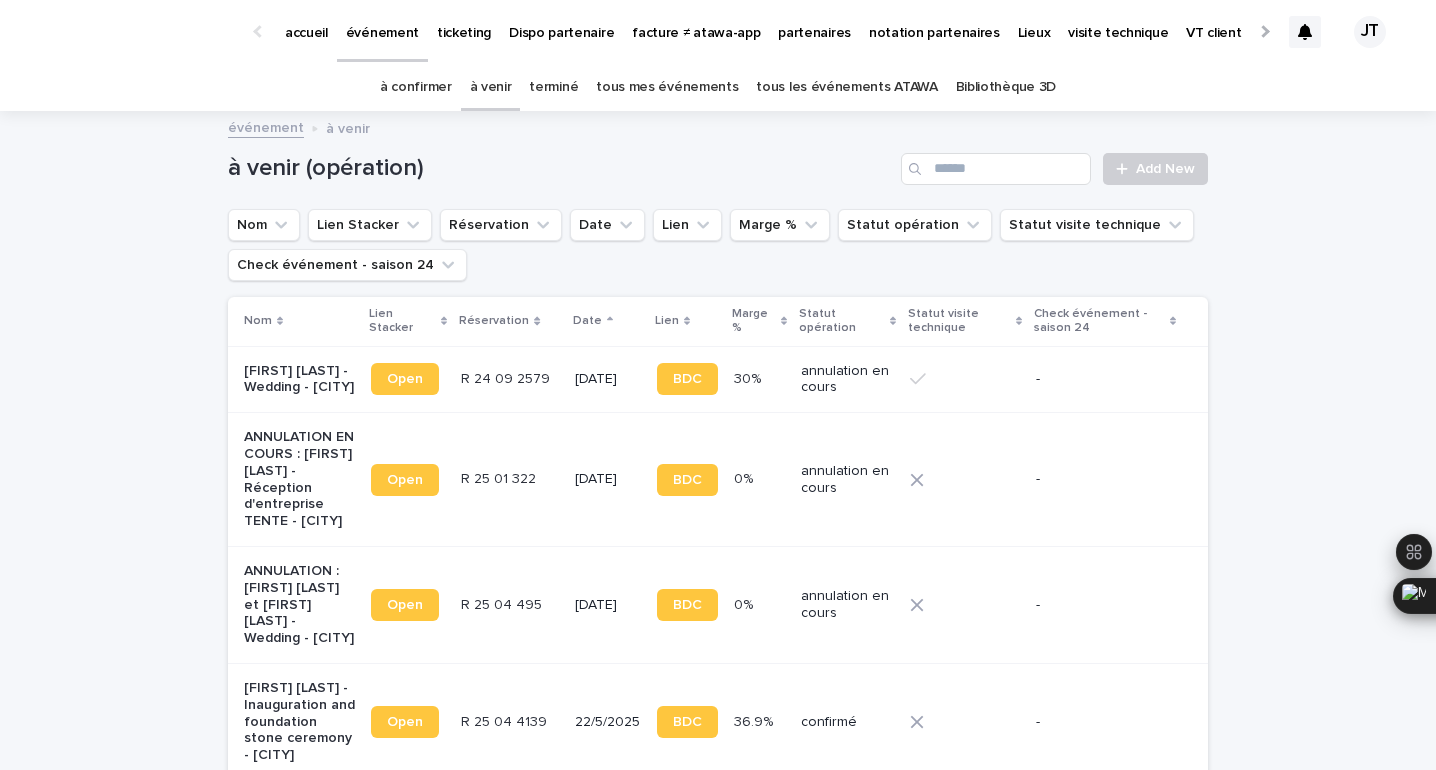 click on "terminé" at bounding box center [553, 87] 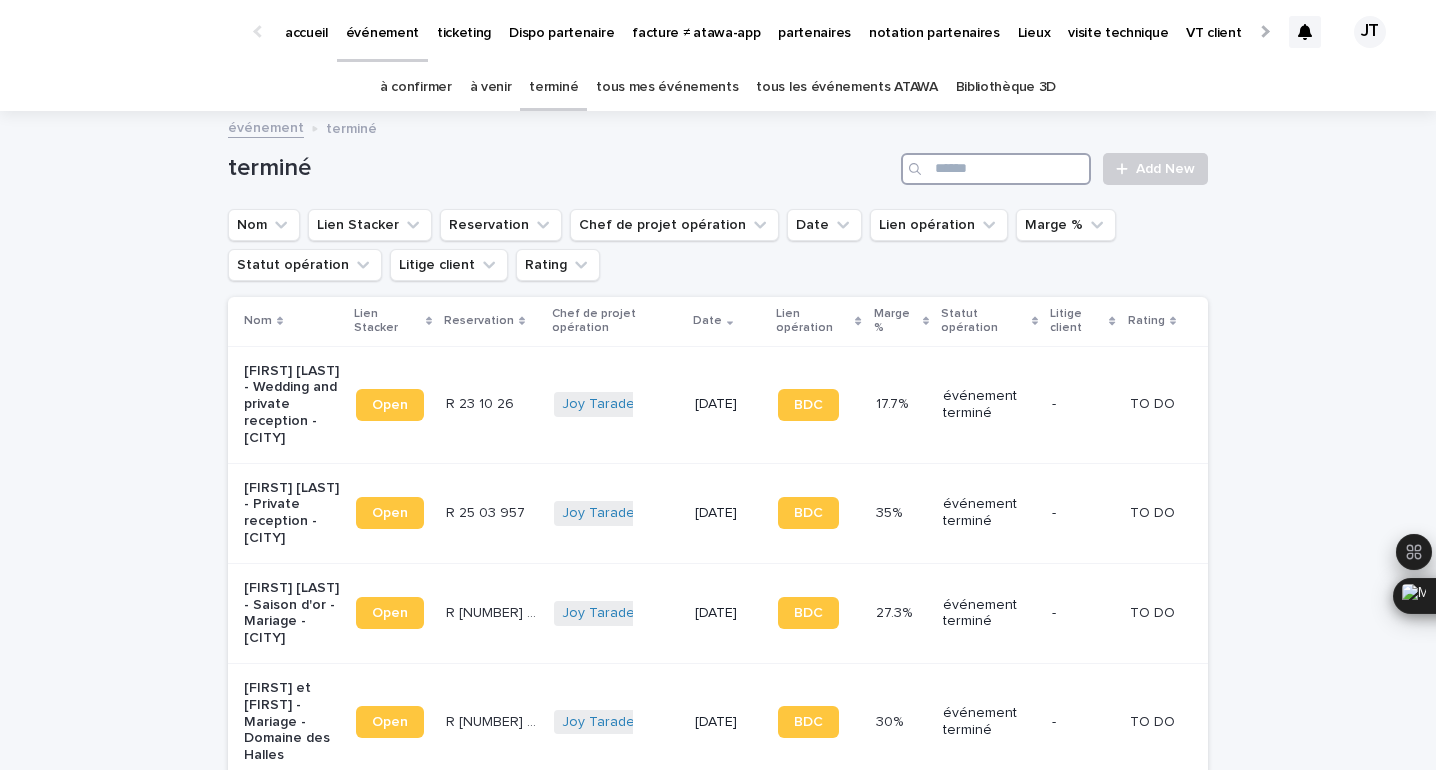 click at bounding box center (996, 169) 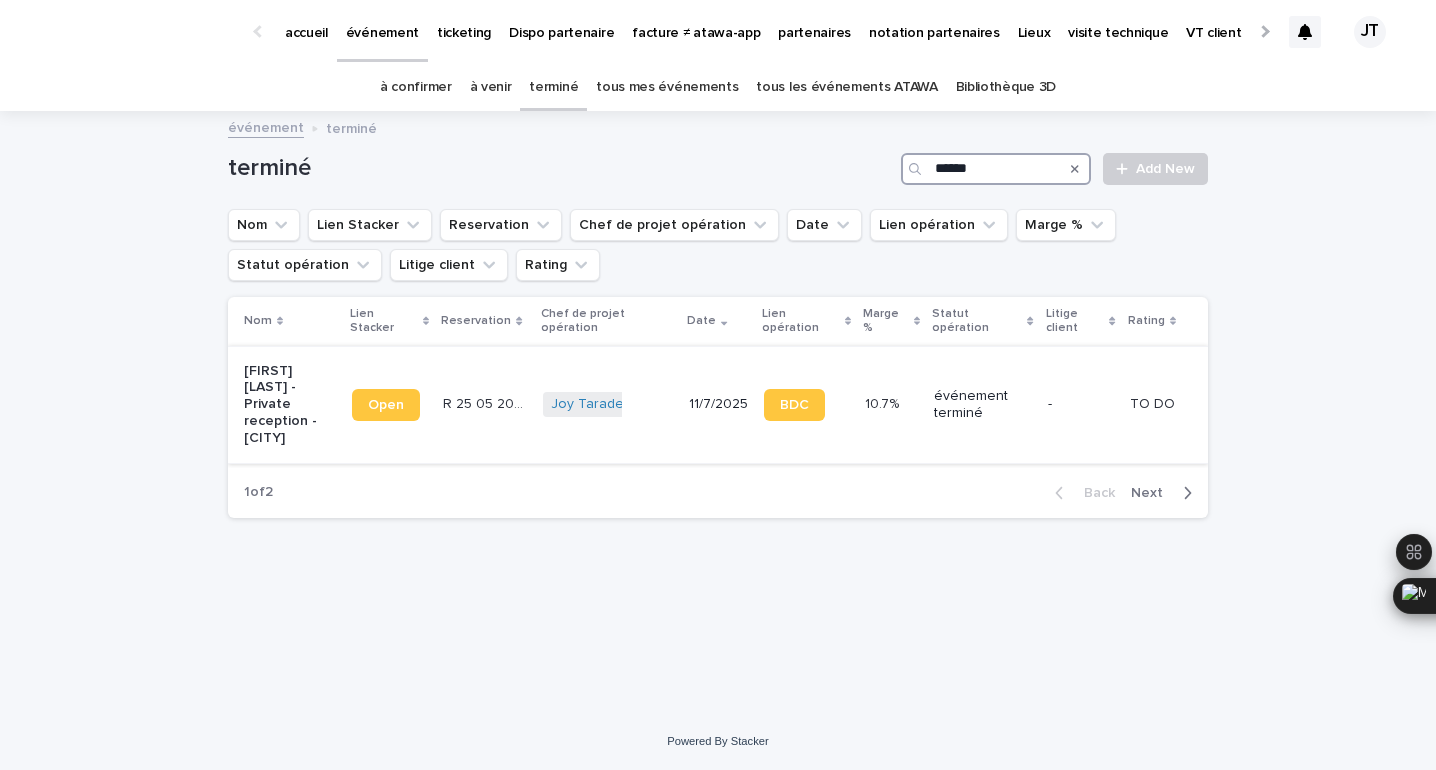 type on "******" 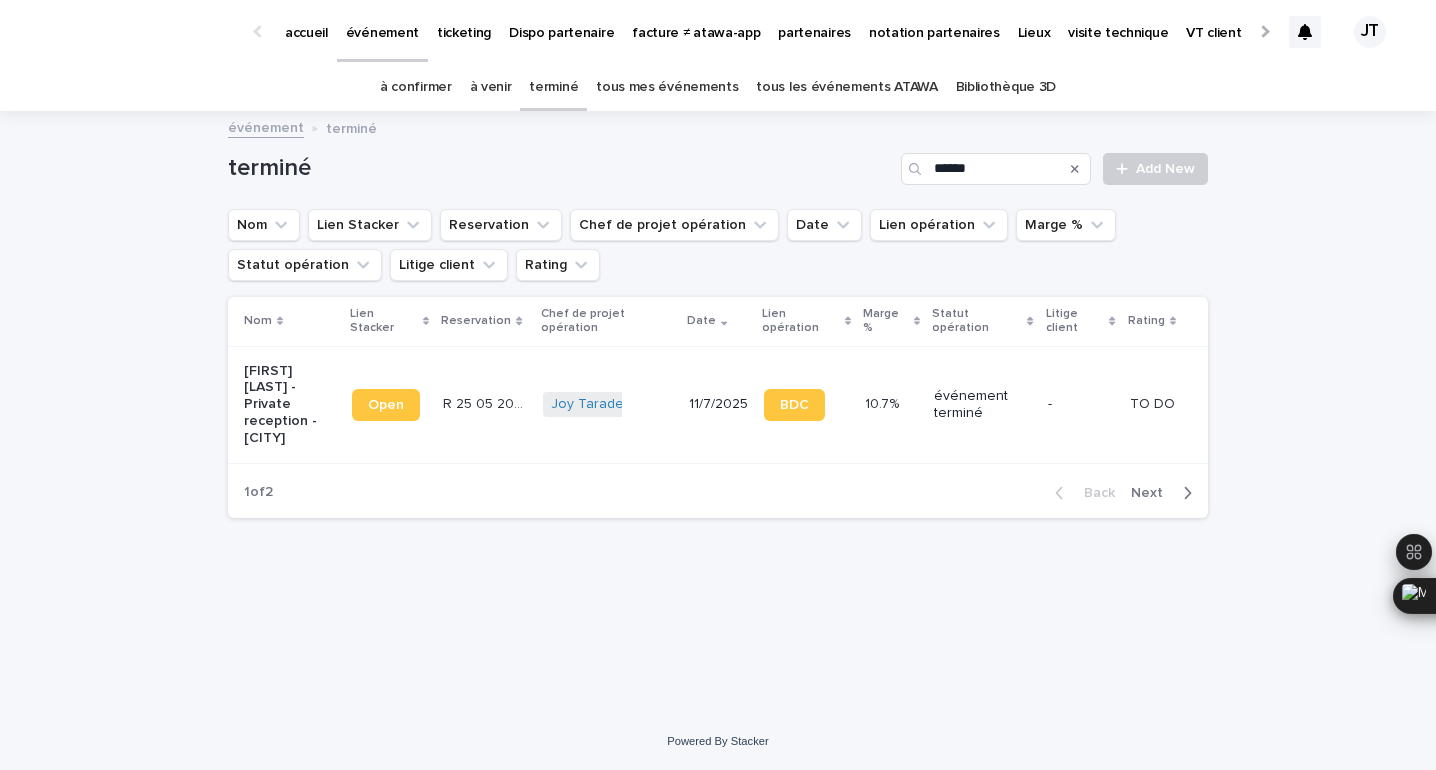 click on "R [NUMBER] [NUMBER] [NUMBER] R [NUMBER] [NUMBER] [NUMBER]" at bounding box center (484, 404) 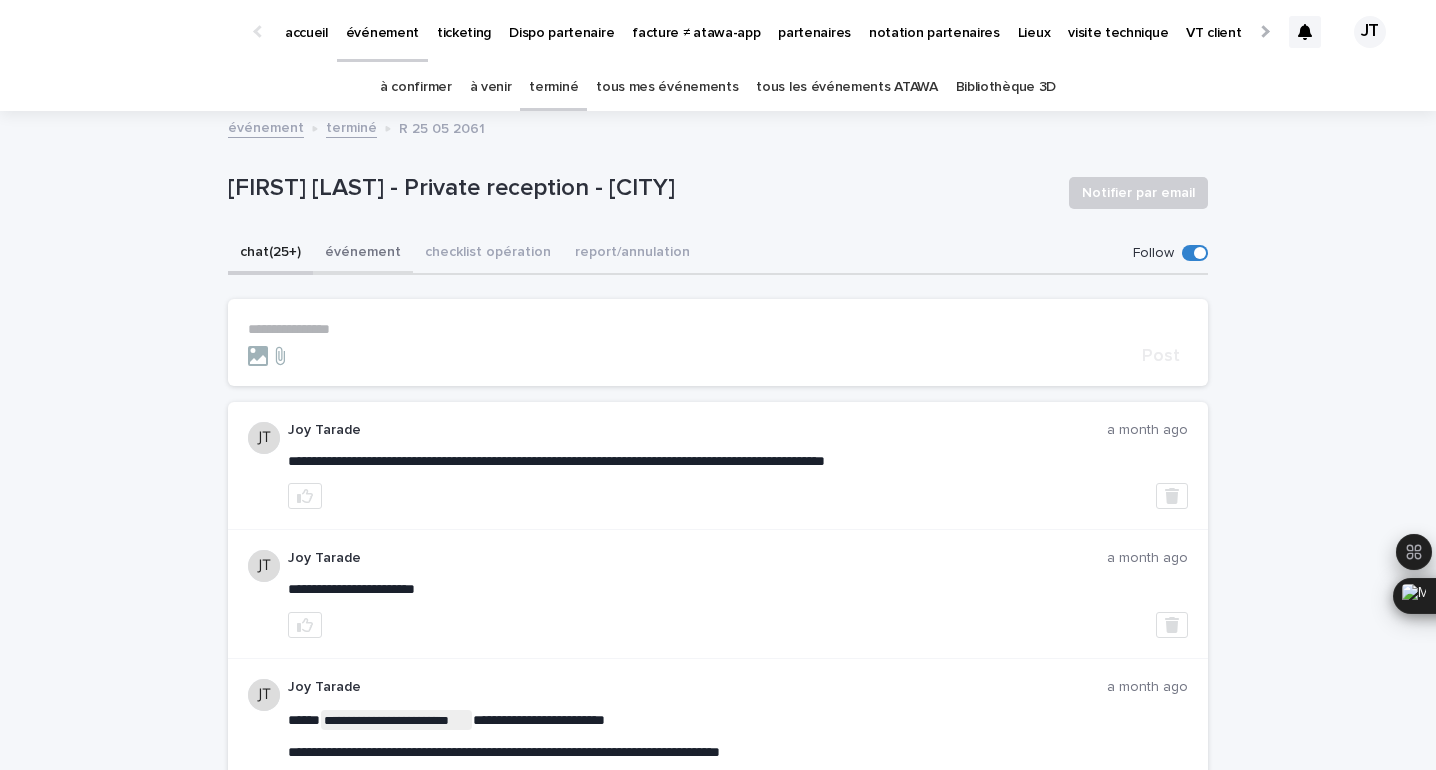 click on "événement" at bounding box center [363, 254] 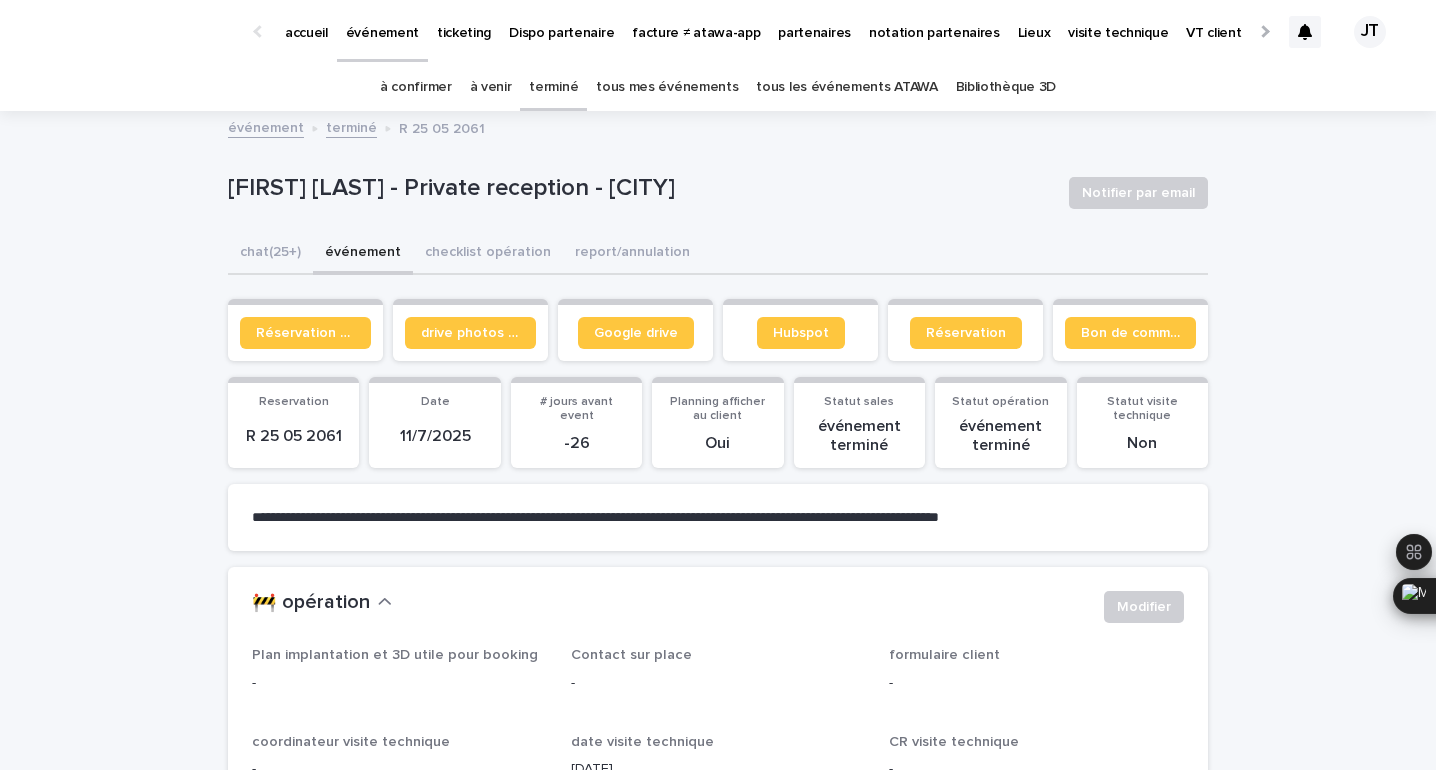 click on "R 25 05 2061" at bounding box center [293, 436] 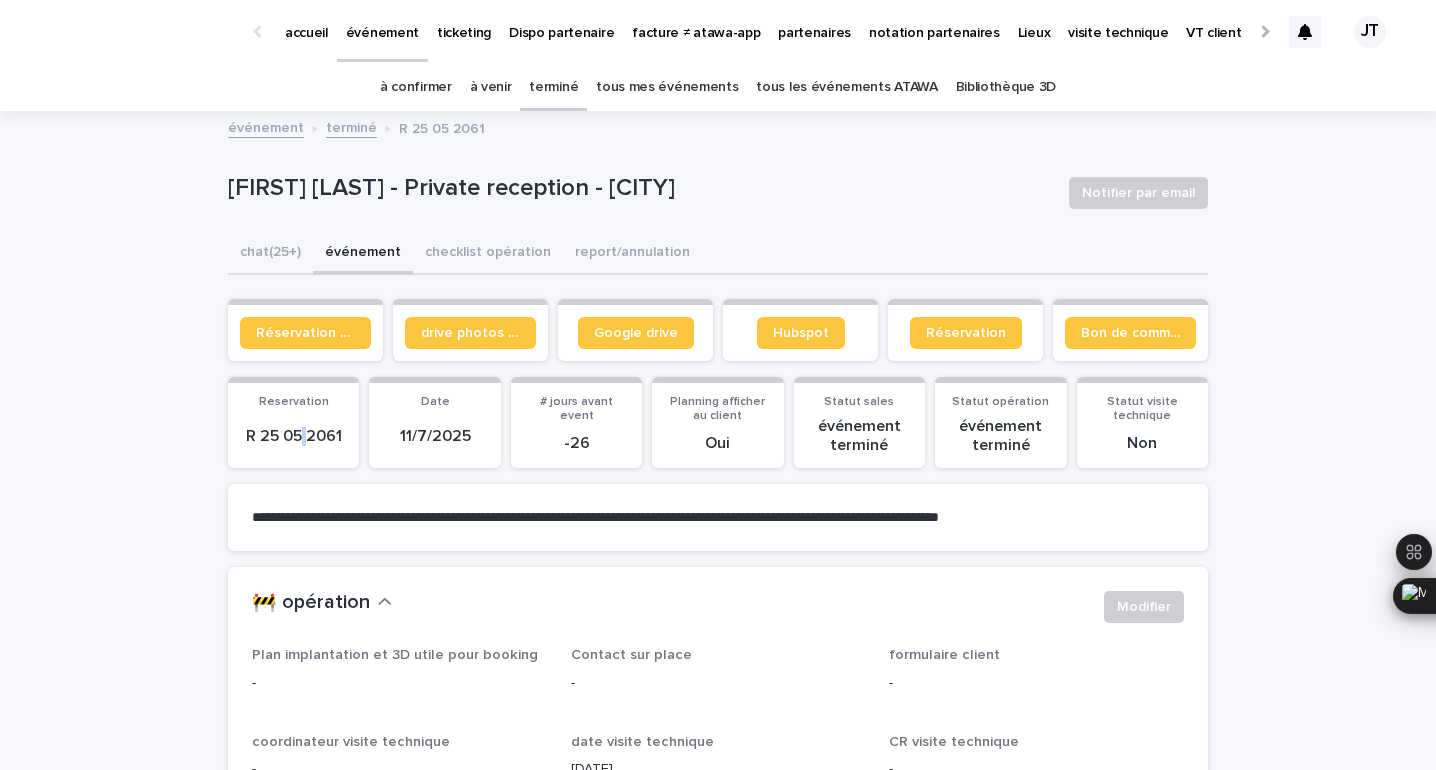 click on "R 25 05 2061" at bounding box center (293, 436) 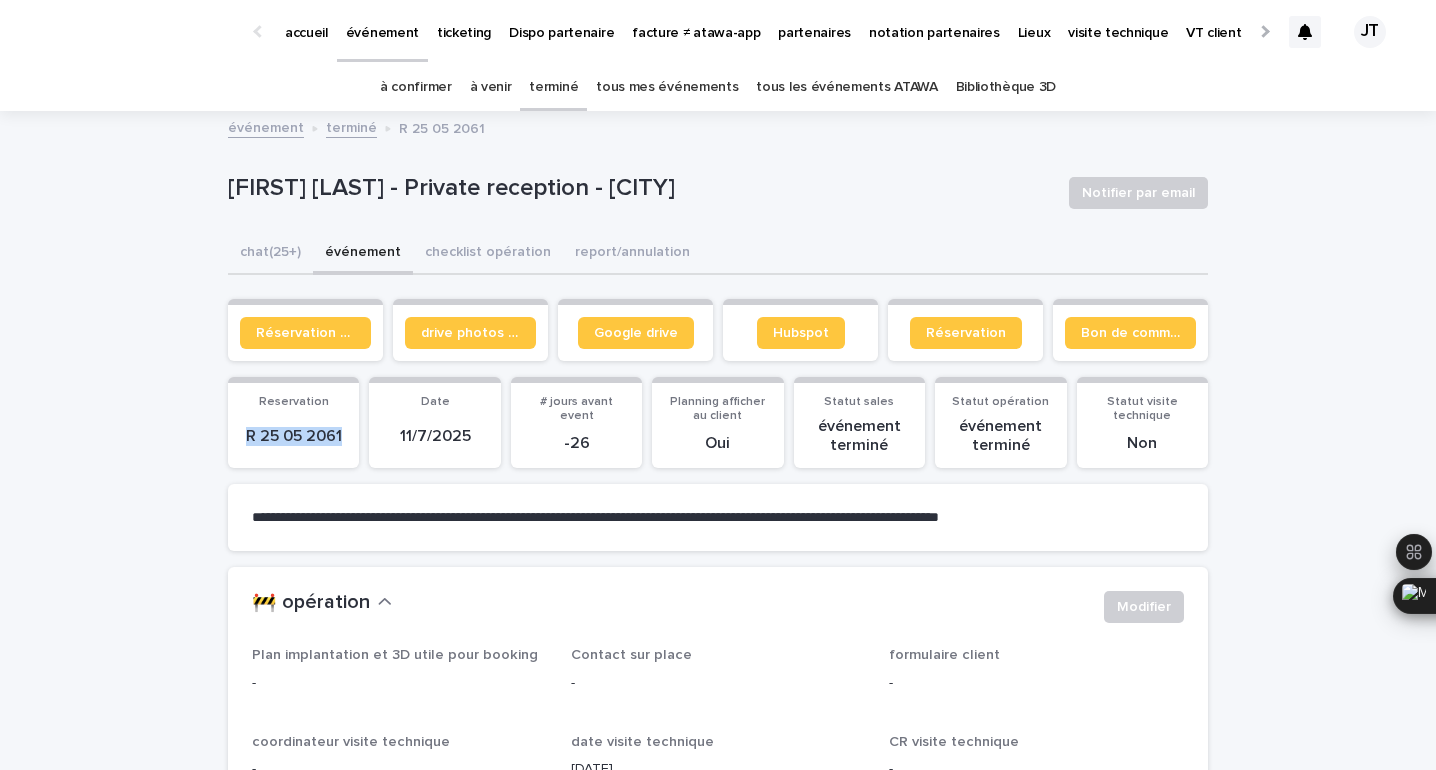 click on "R 25 05 2061" at bounding box center [293, 436] 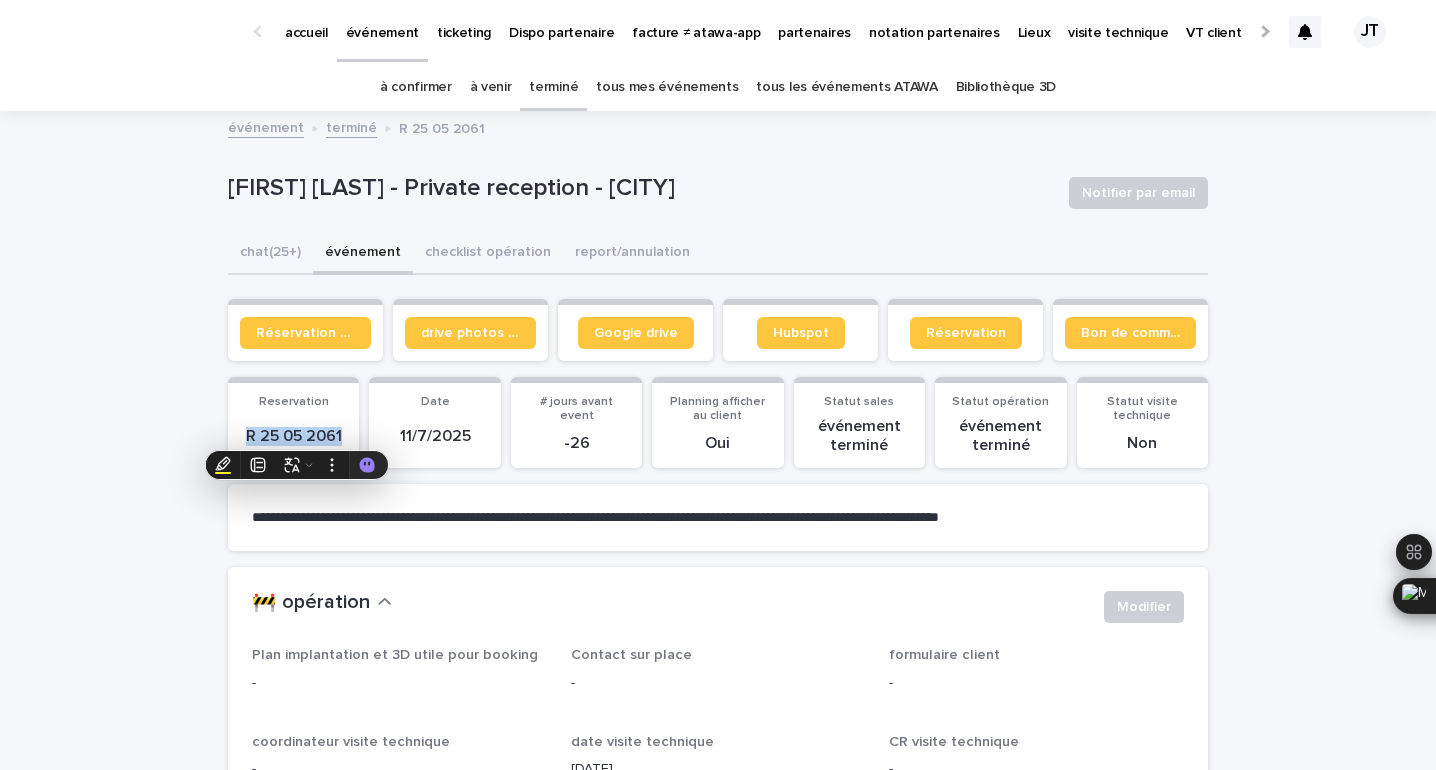 copy on "R 25 05 2061" 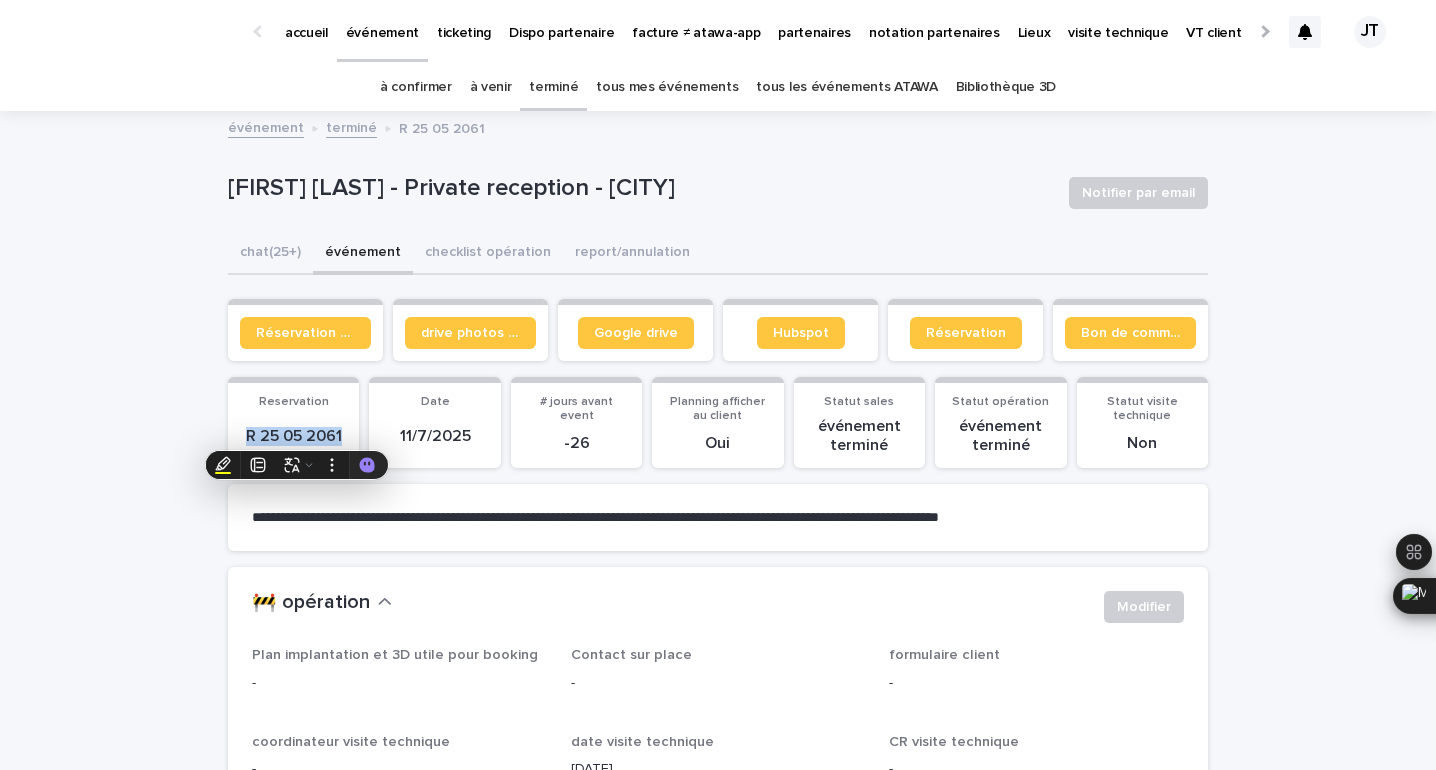 click on "à confirmer" at bounding box center (416, 87) 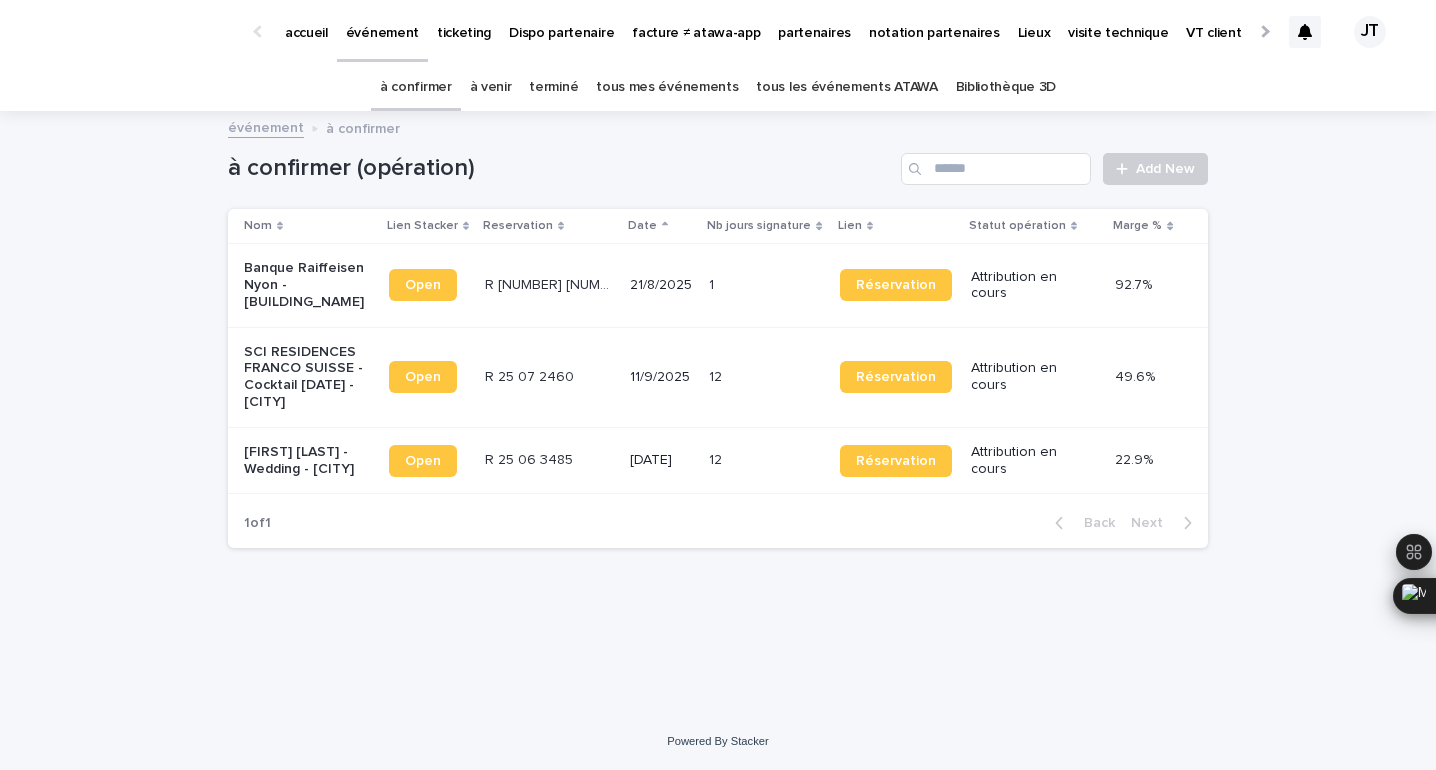 click on "12" at bounding box center [717, 458] 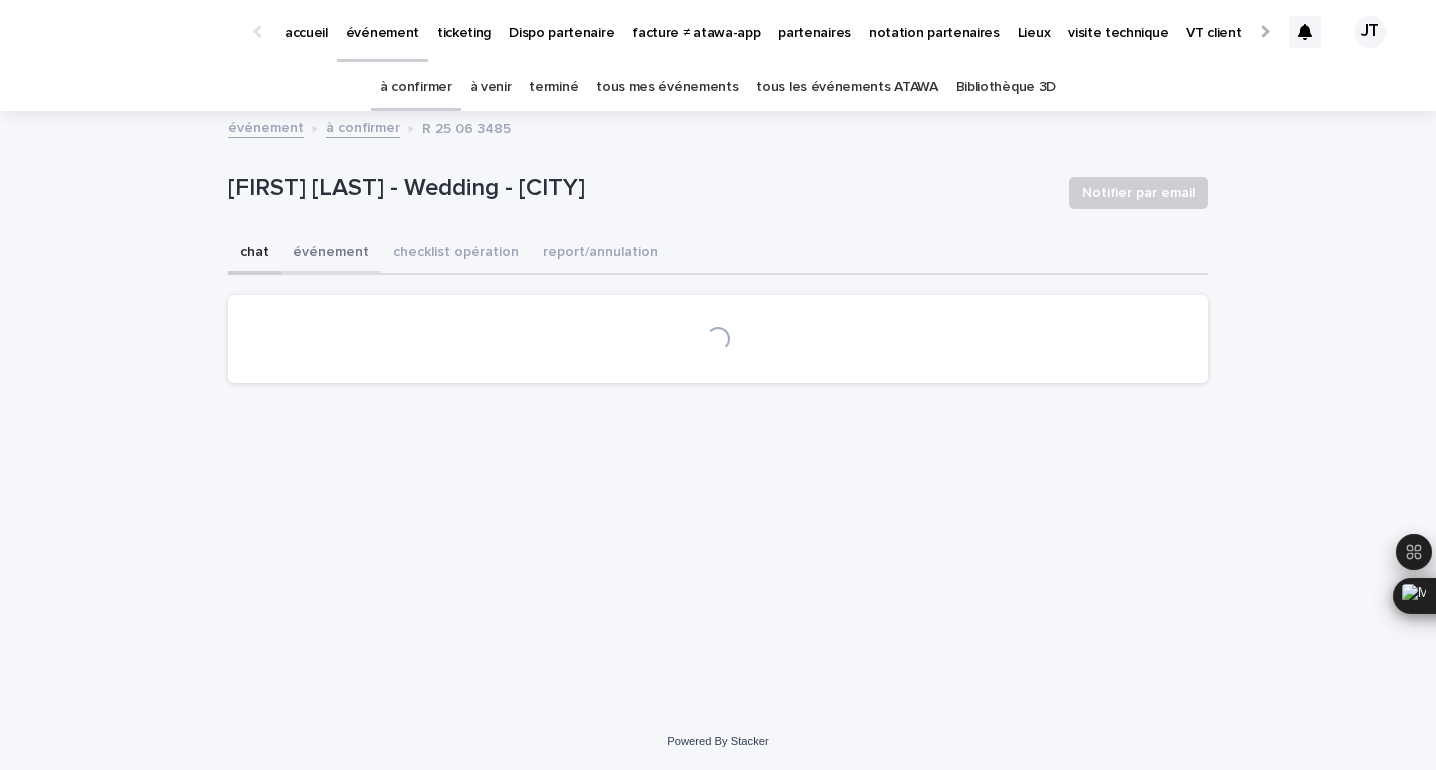 click on "événement" at bounding box center (331, 254) 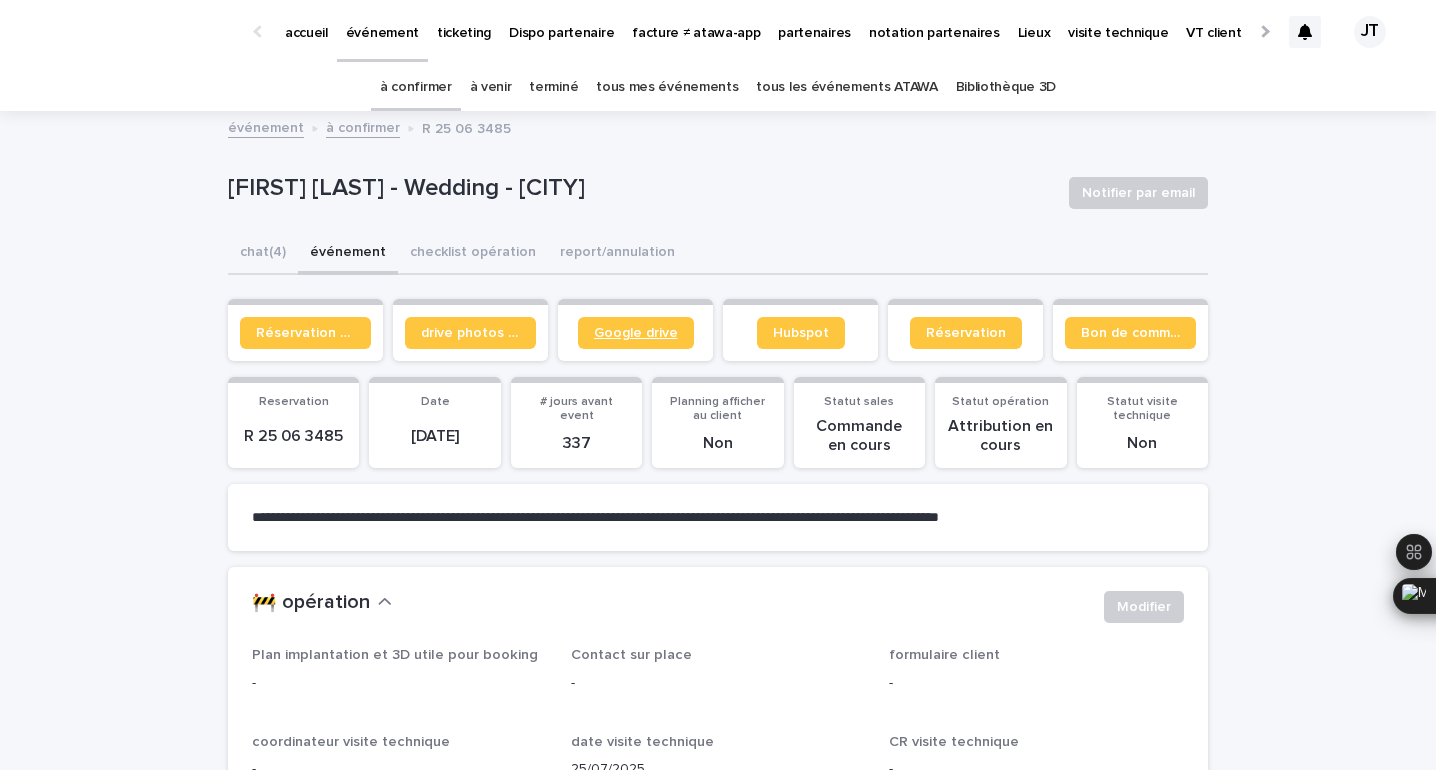 click on "Google drive" at bounding box center (636, 333) 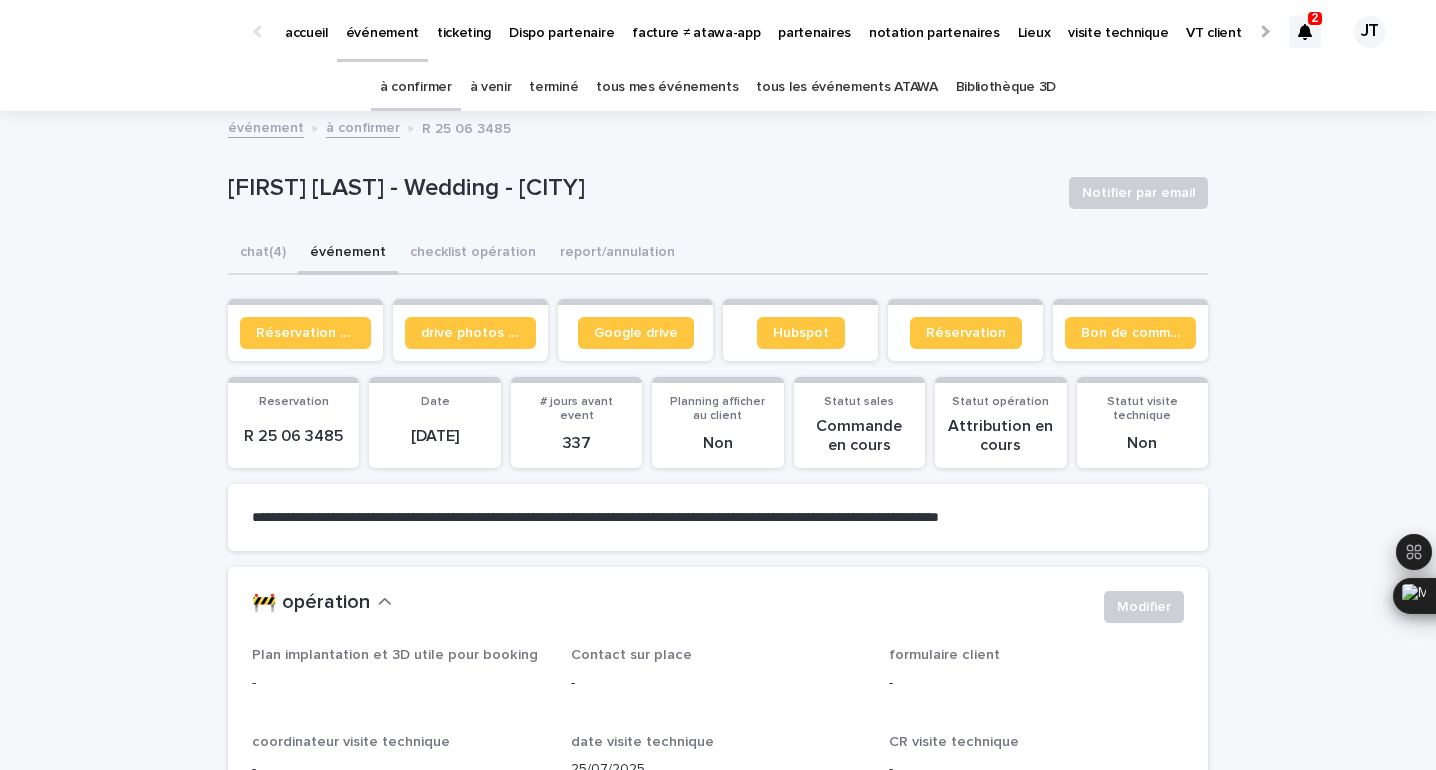 click on "à venir" at bounding box center [491, 87] 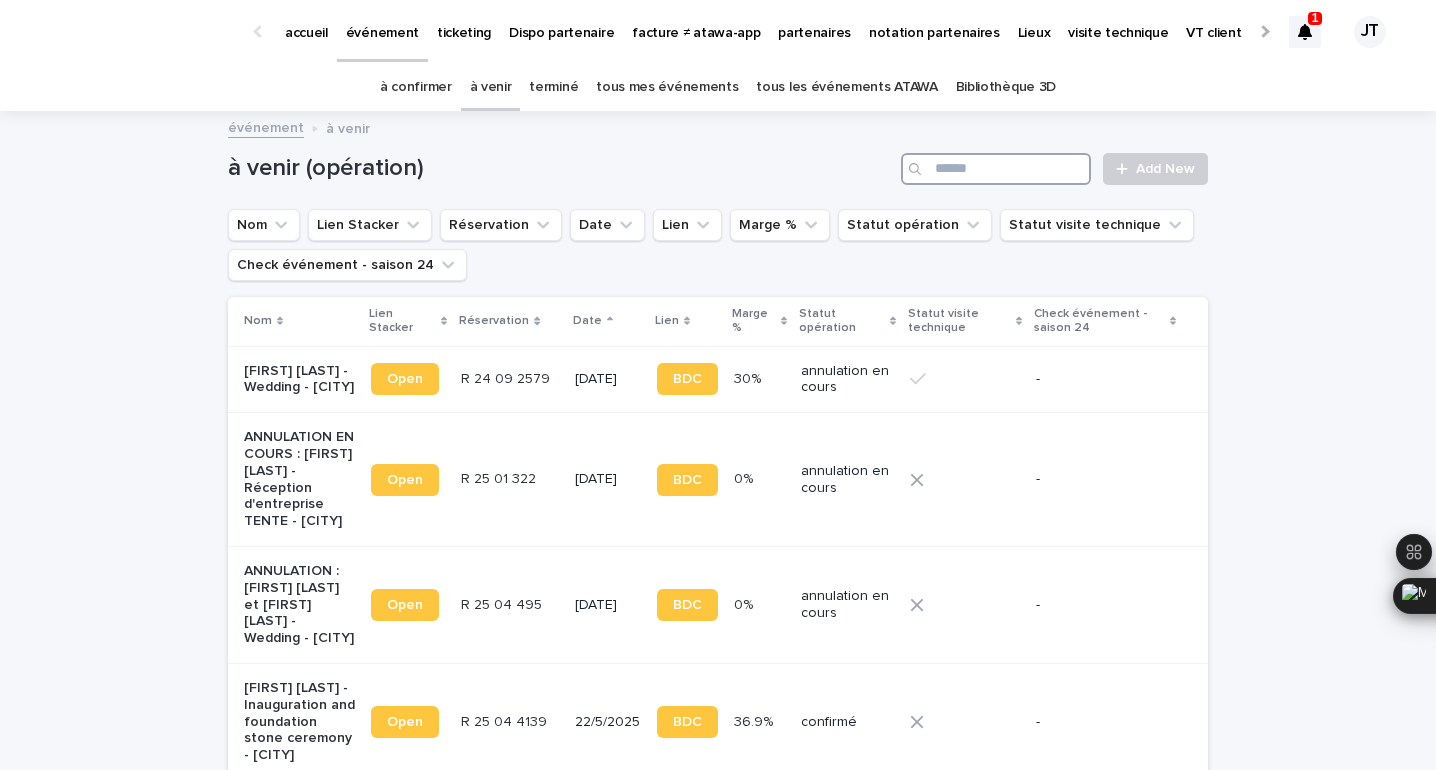 click at bounding box center (996, 169) 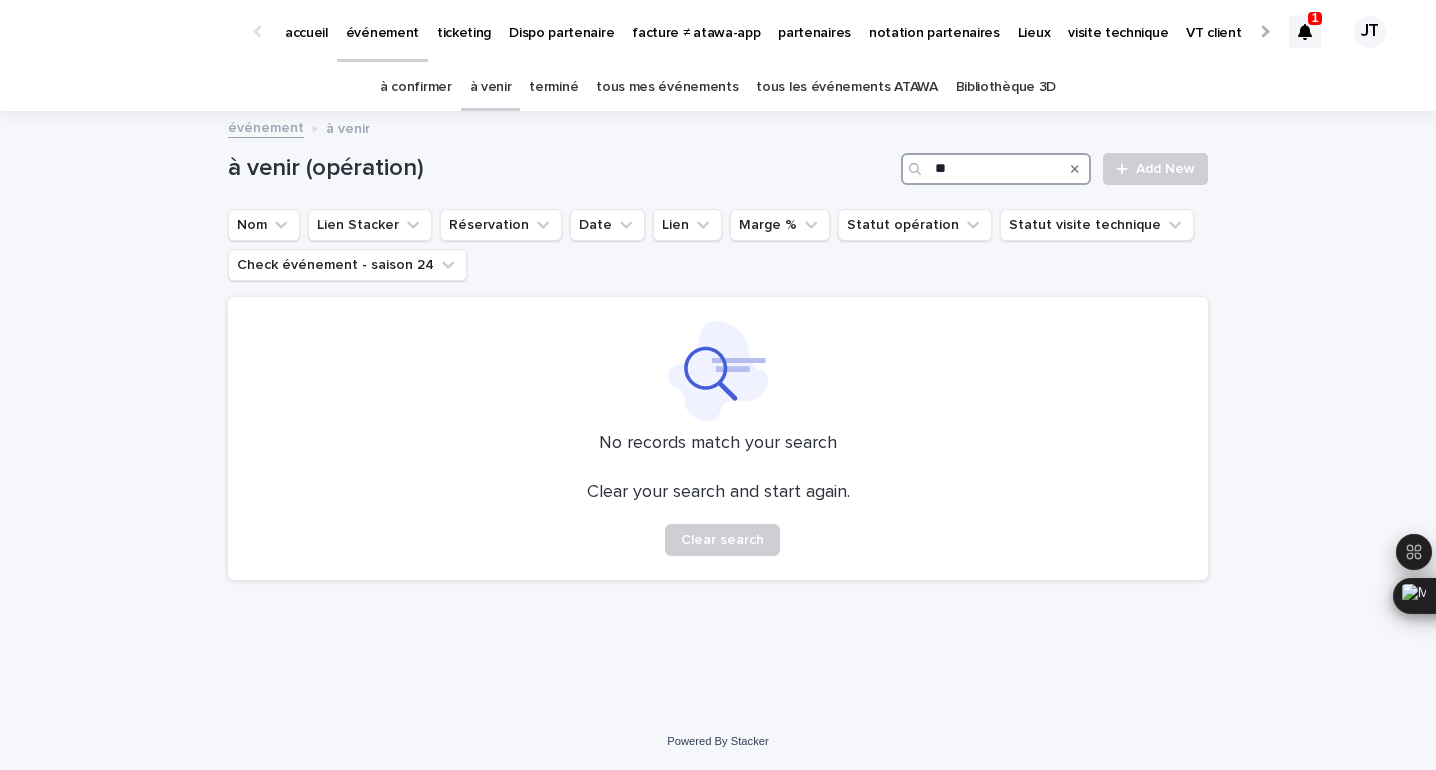type on "*" 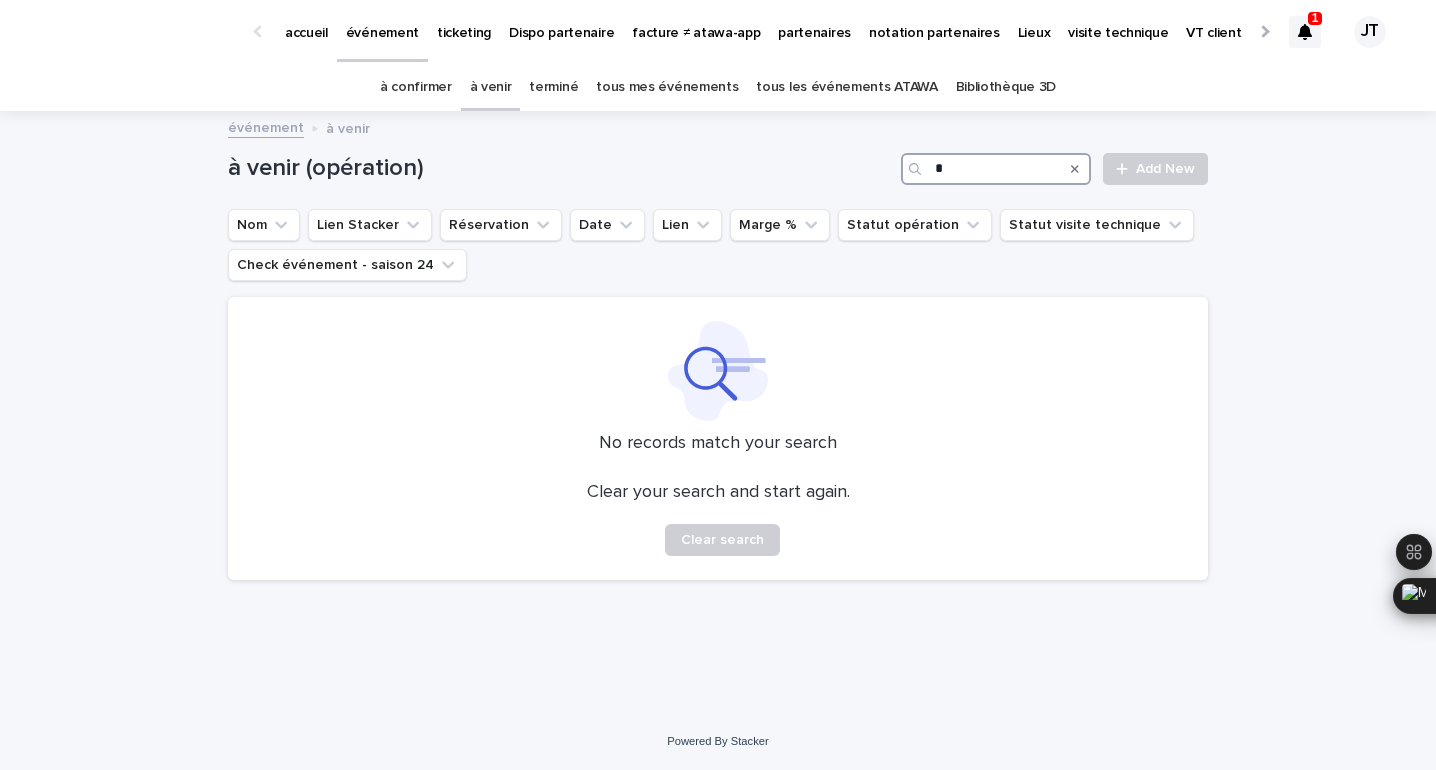 type 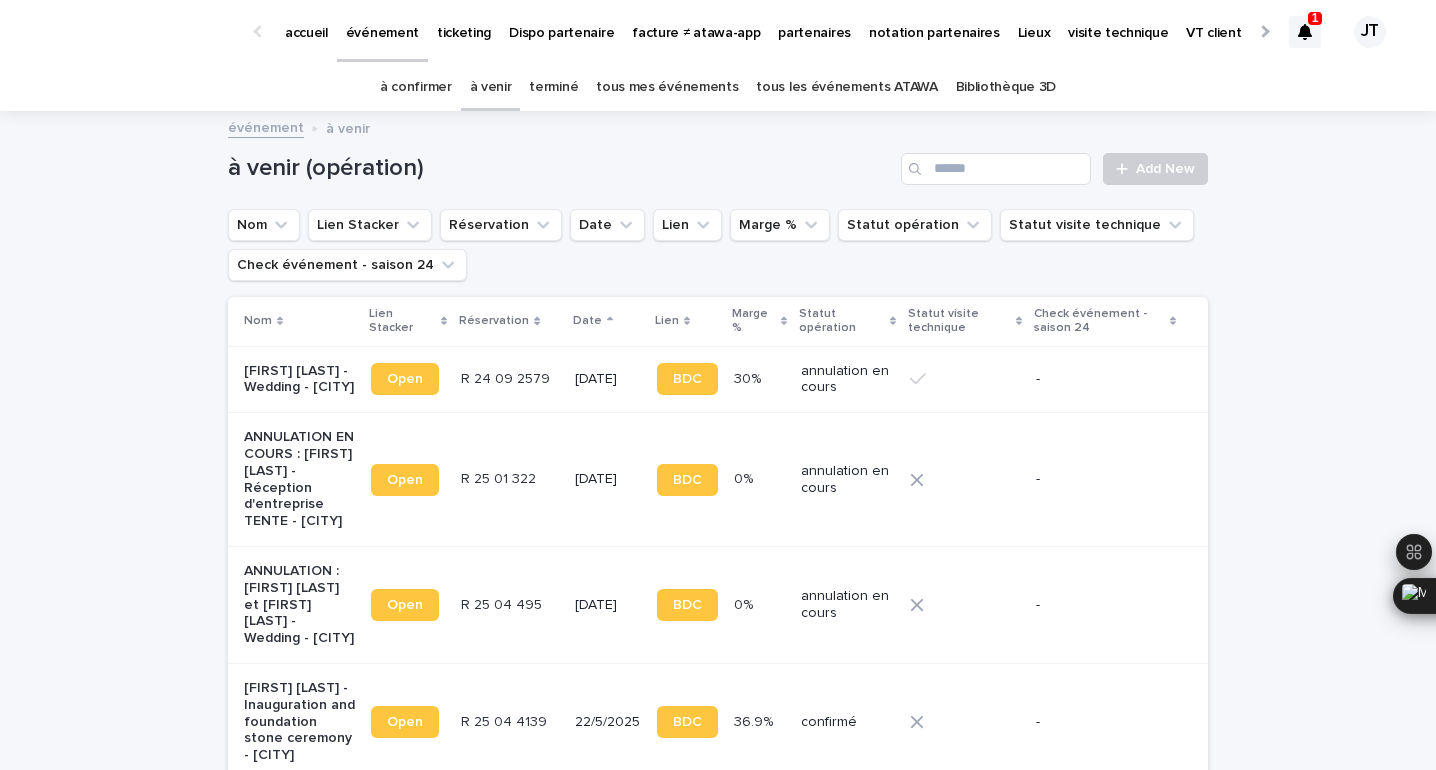 click on "terminé" at bounding box center (553, 87) 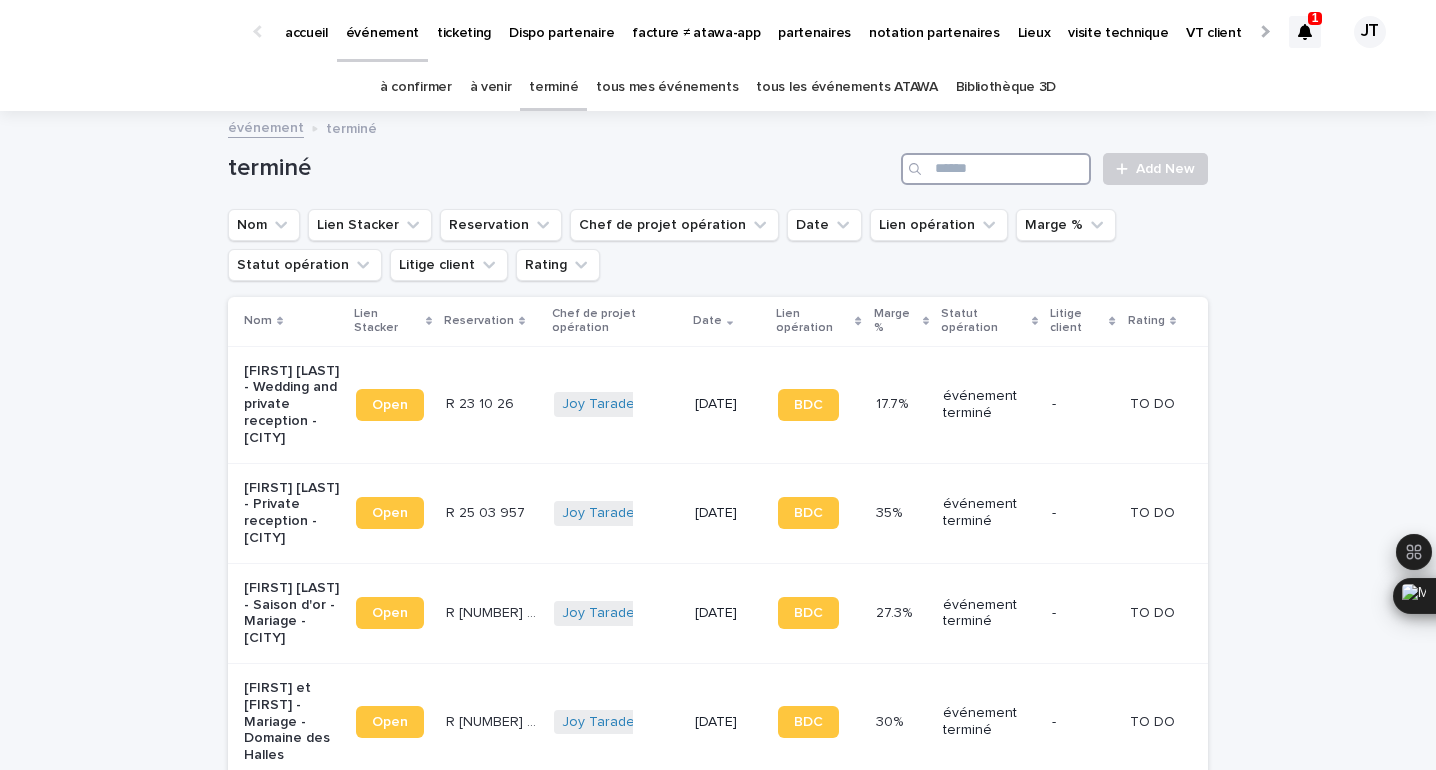 click at bounding box center [996, 169] 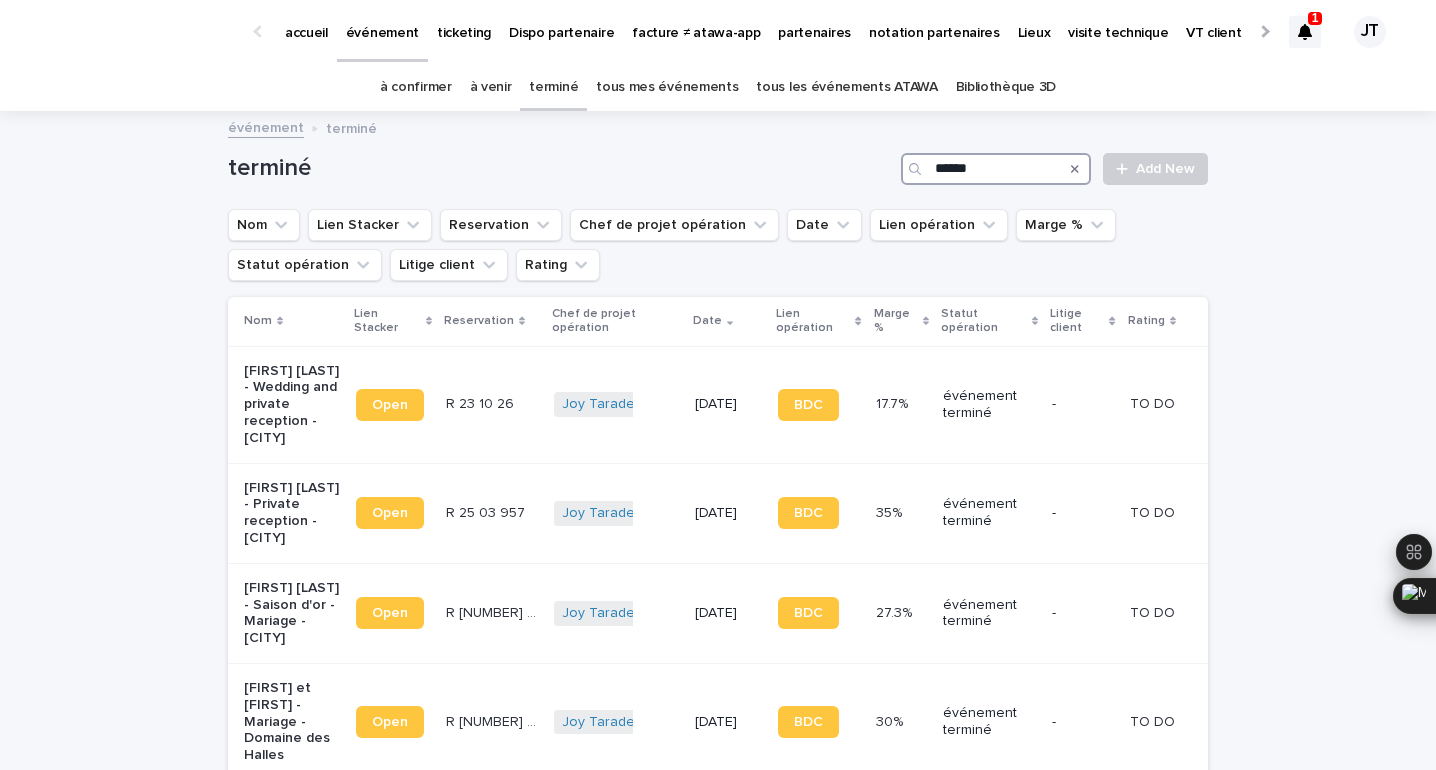 type on "*******" 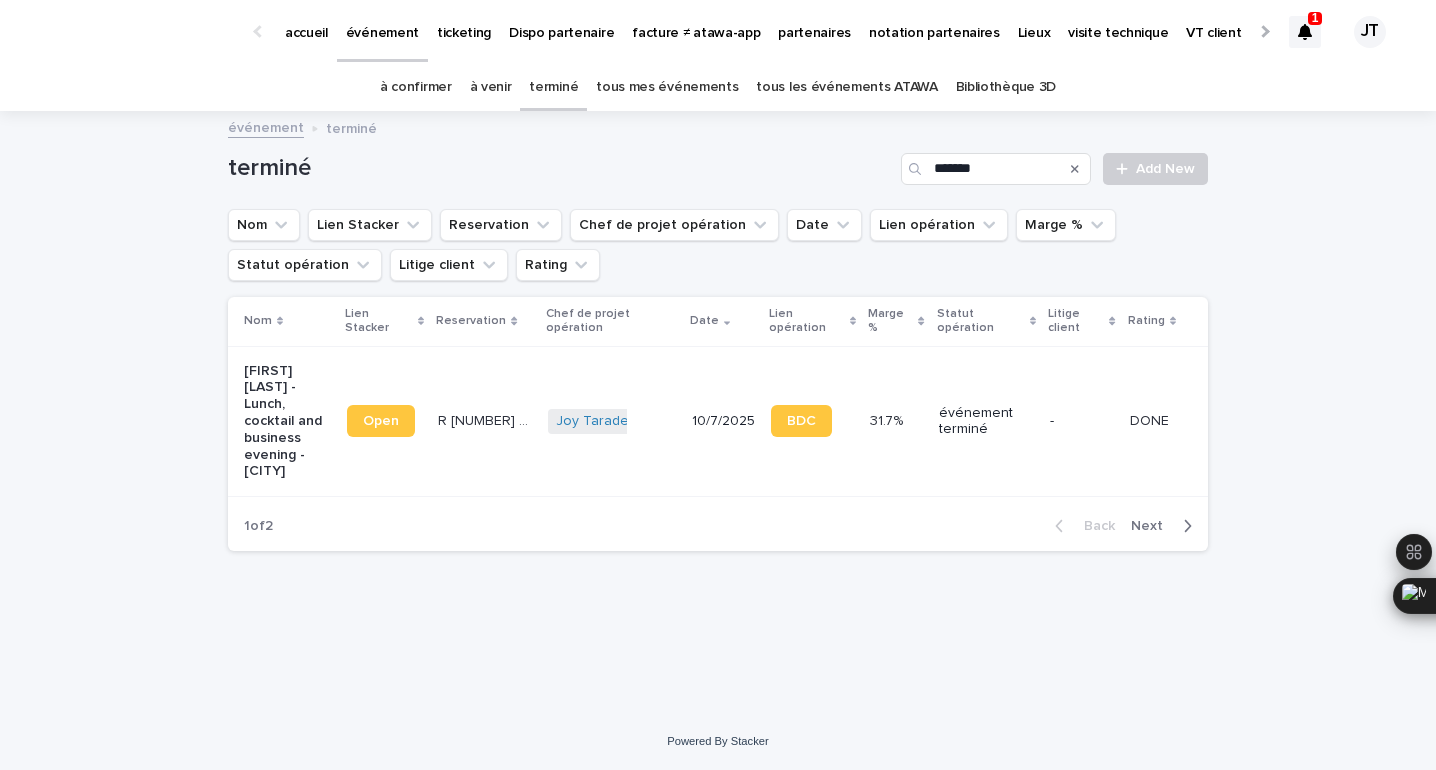 click on "R [NUMBER] [NUMBER] [NUMBER] R [NUMBER] [NUMBER] [NUMBER]" at bounding box center (484, 421) 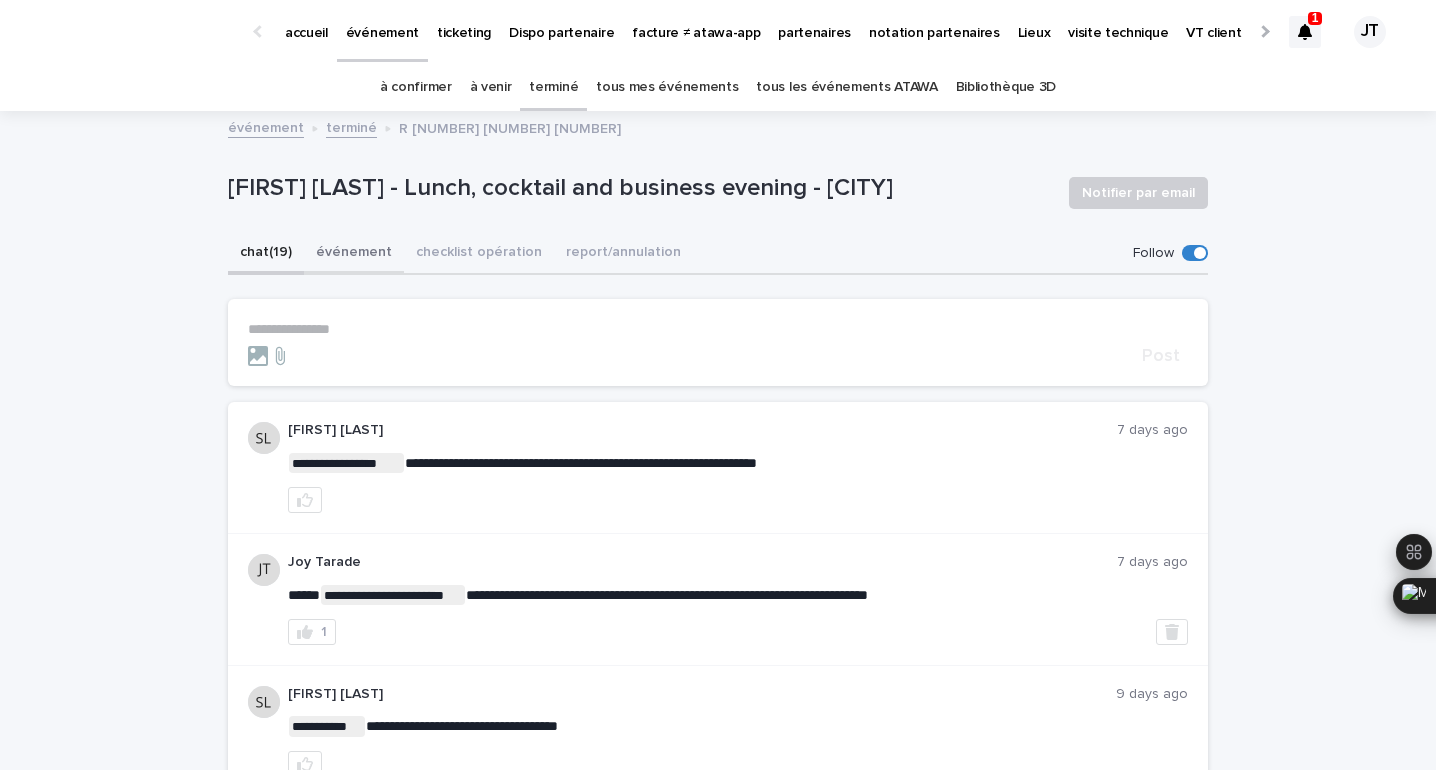 click on "événement" at bounding box center [354, 254] 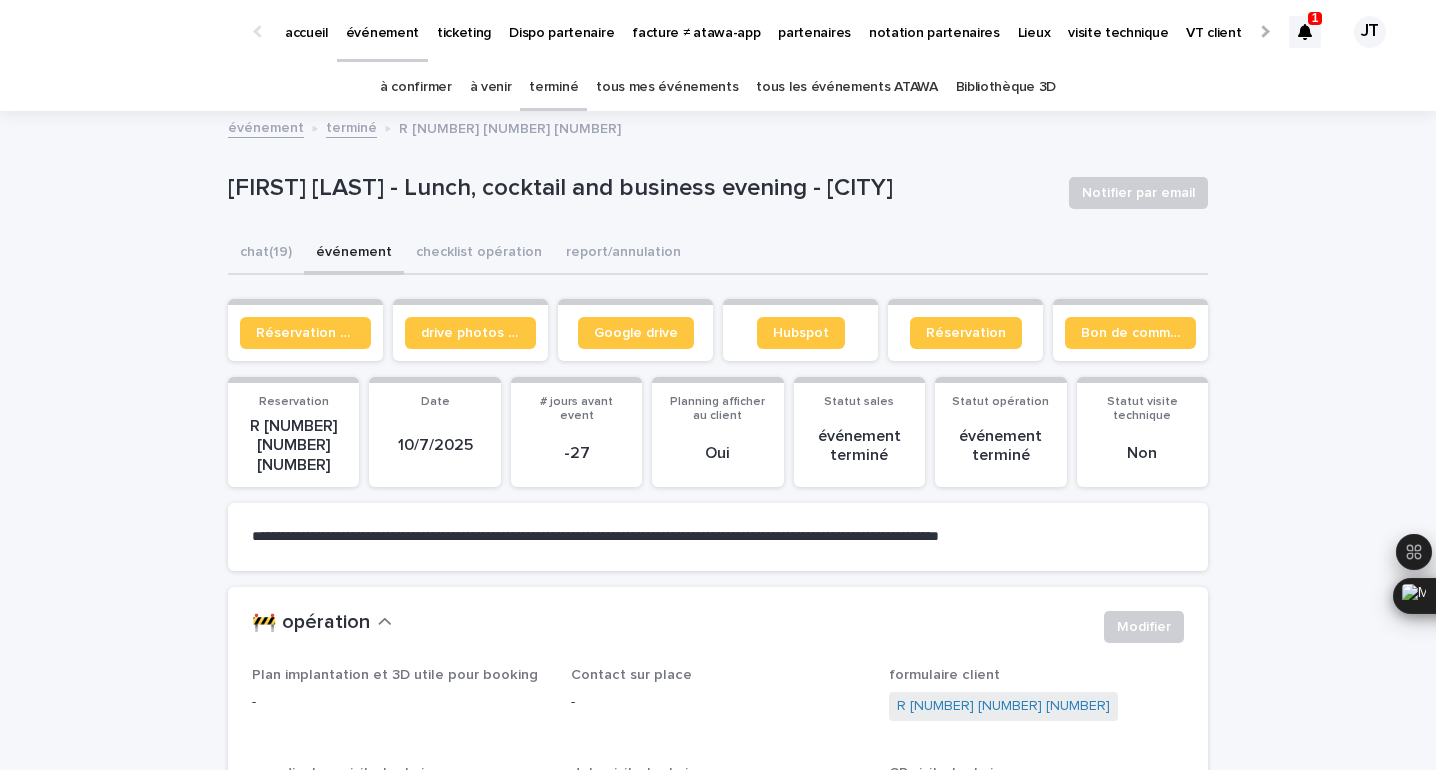 click on "R [NUMBER] [NUMBER] [NUMBER]" at bounding box center [293, 446] 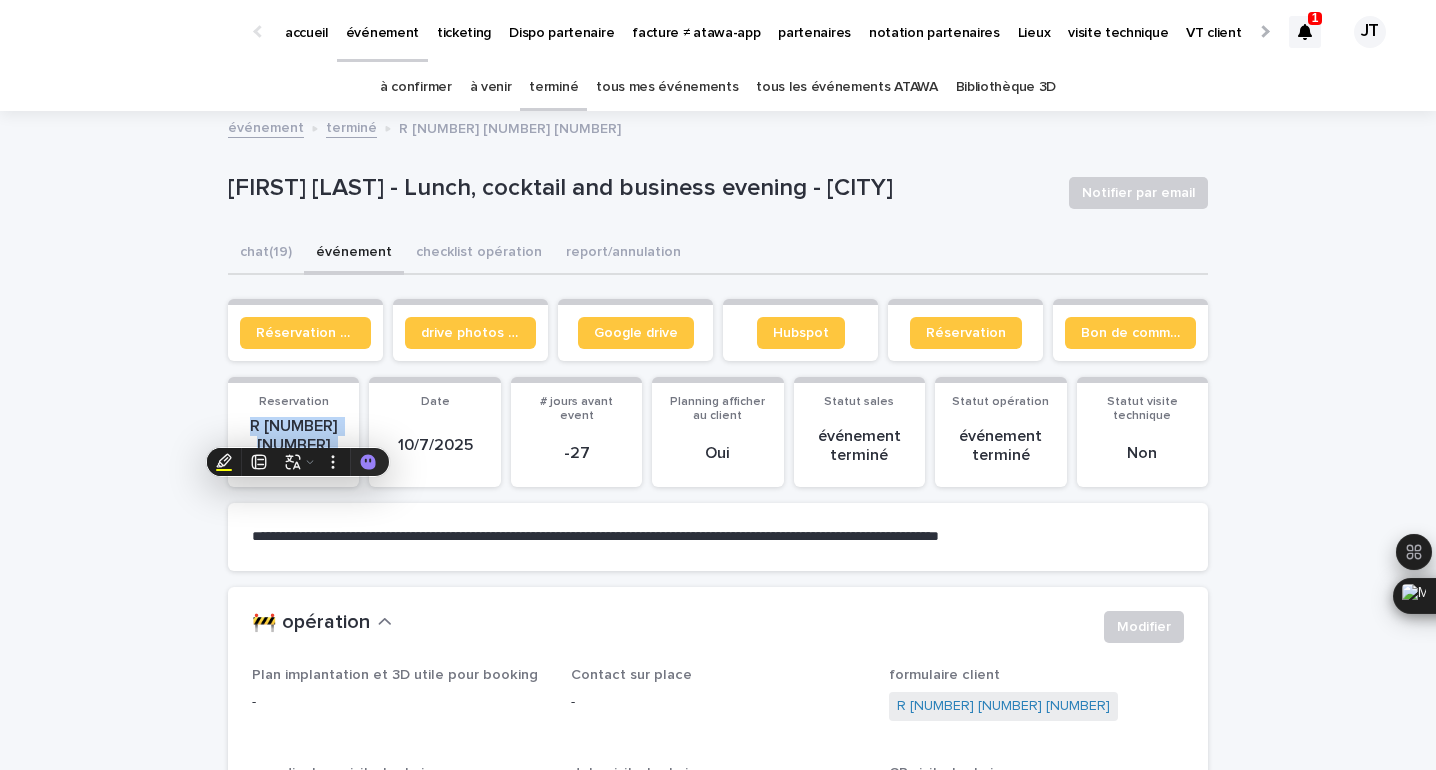 copy on "R [NUMBER] [NUMBER] [NUMBER]" 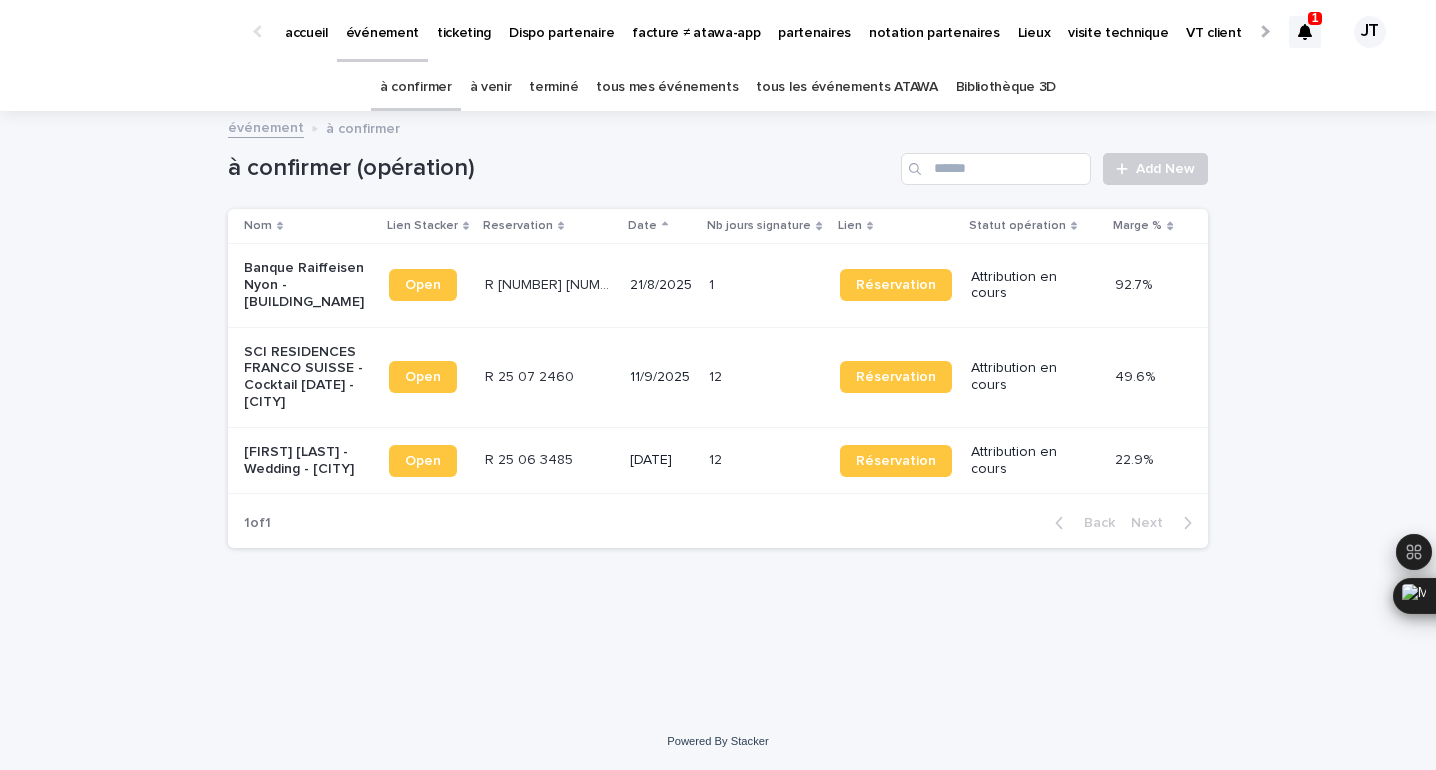 click on "R [NUMBER] [NUMBER] [NUMBER]" at bounding box center [549, 283] 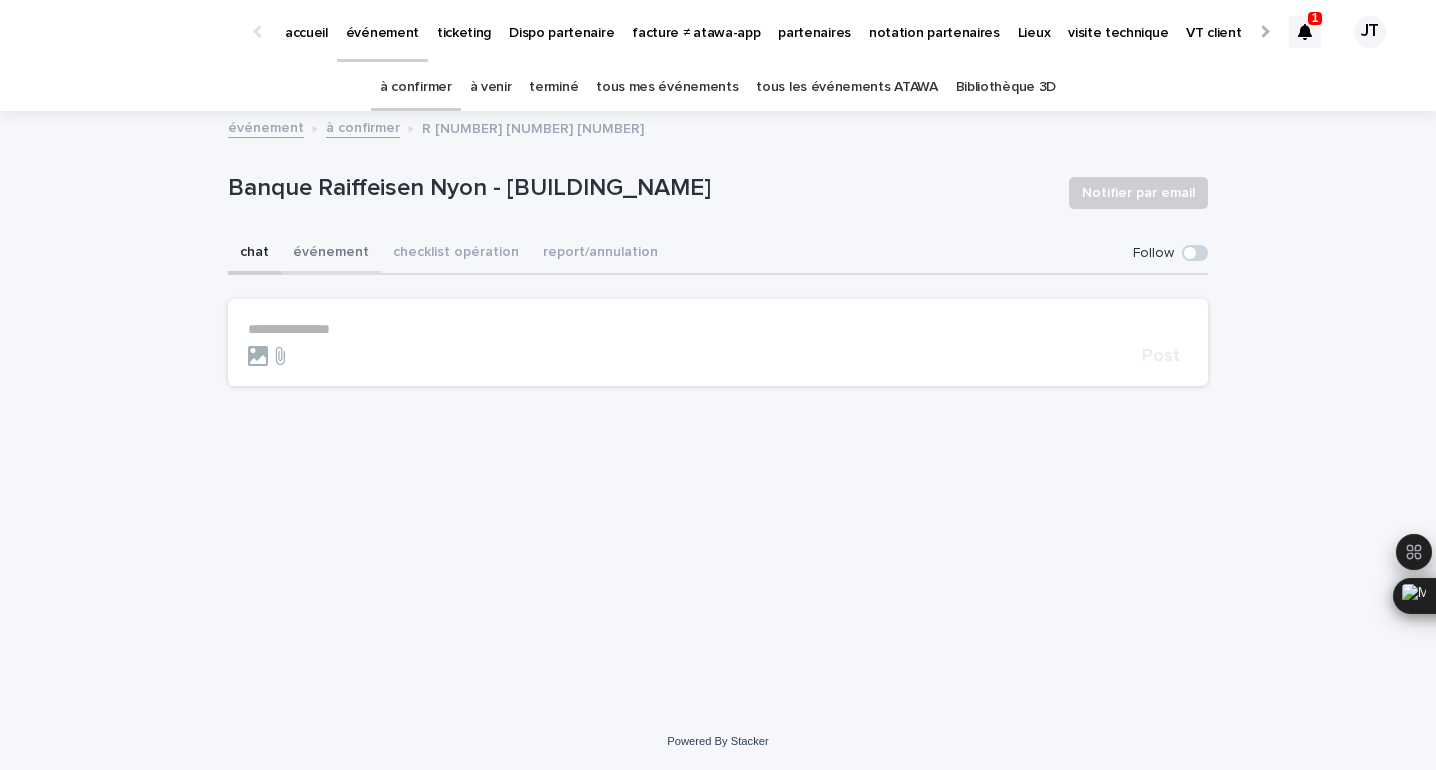 click on "événement" at bounding box center (331, 254) 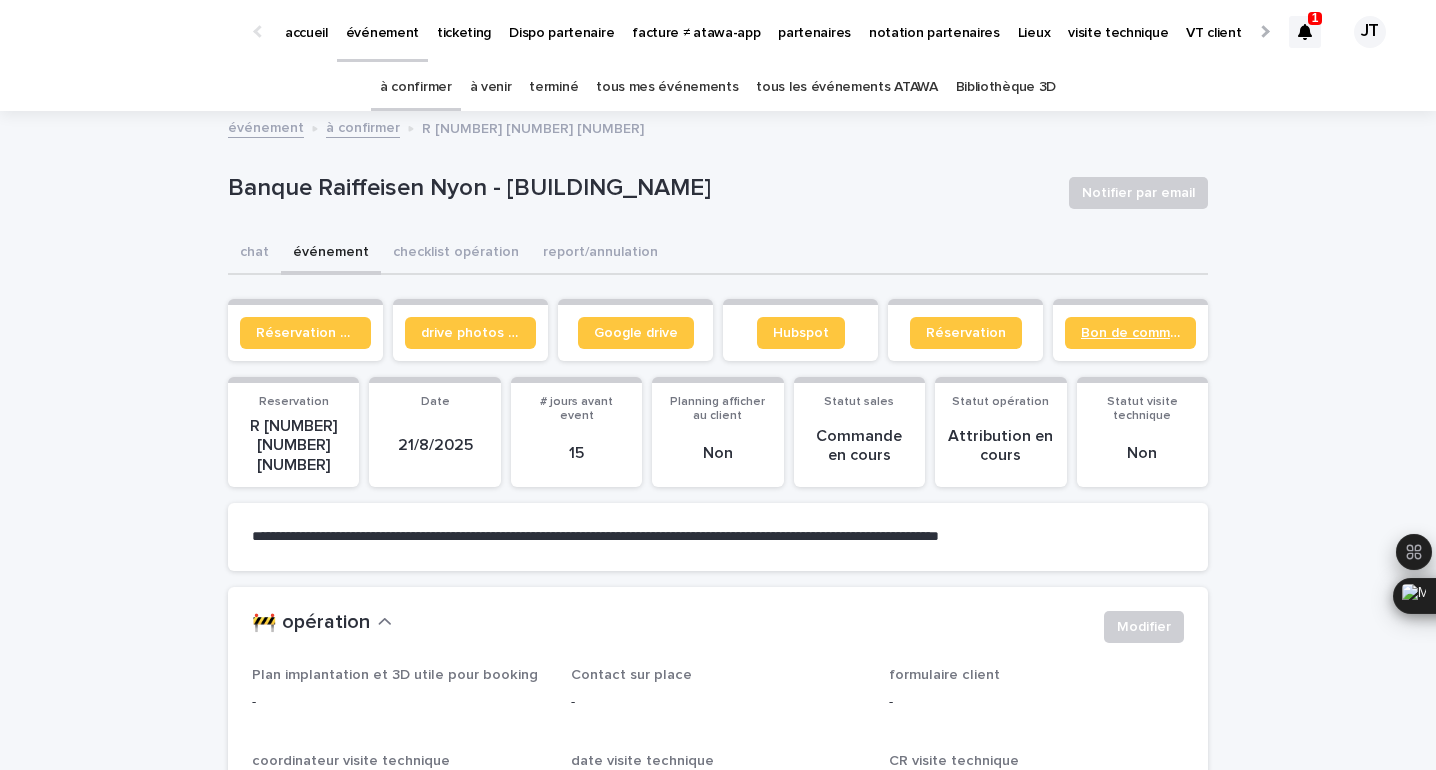 click on "Bon de commande" at bounding box center (1130, 333) 